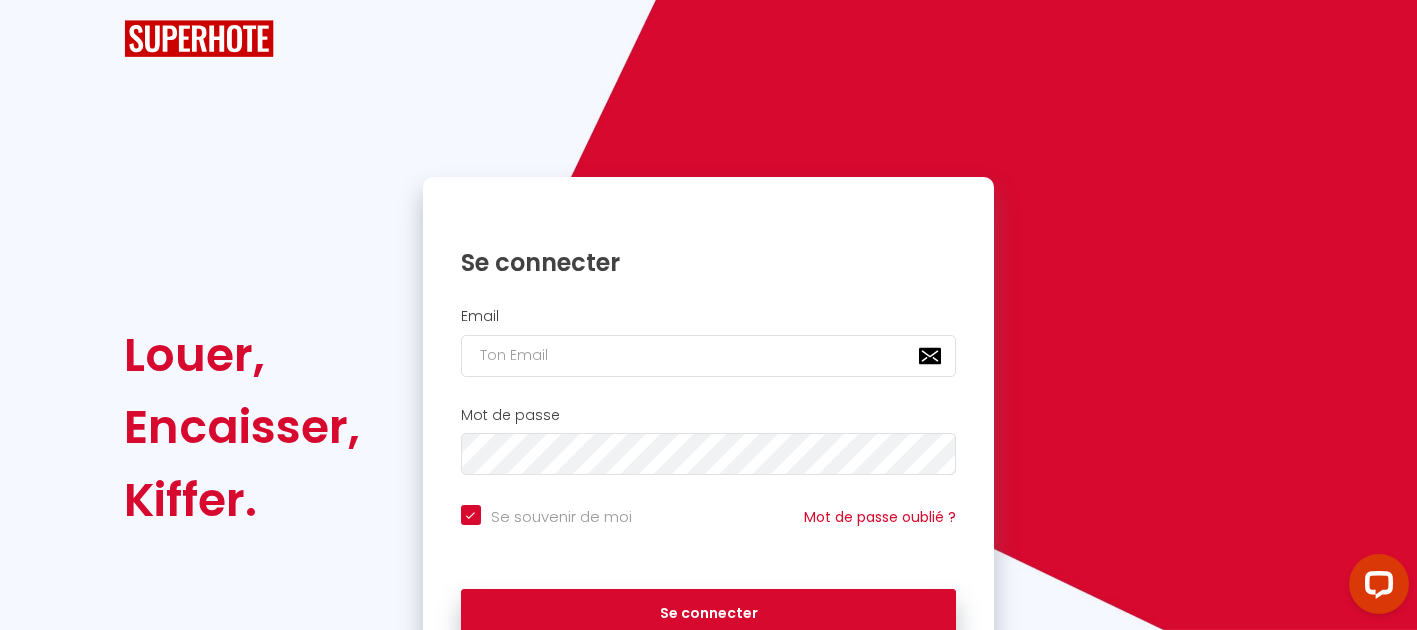 scroll, scrollTop: 0, scrollLeft: 0, axis: both 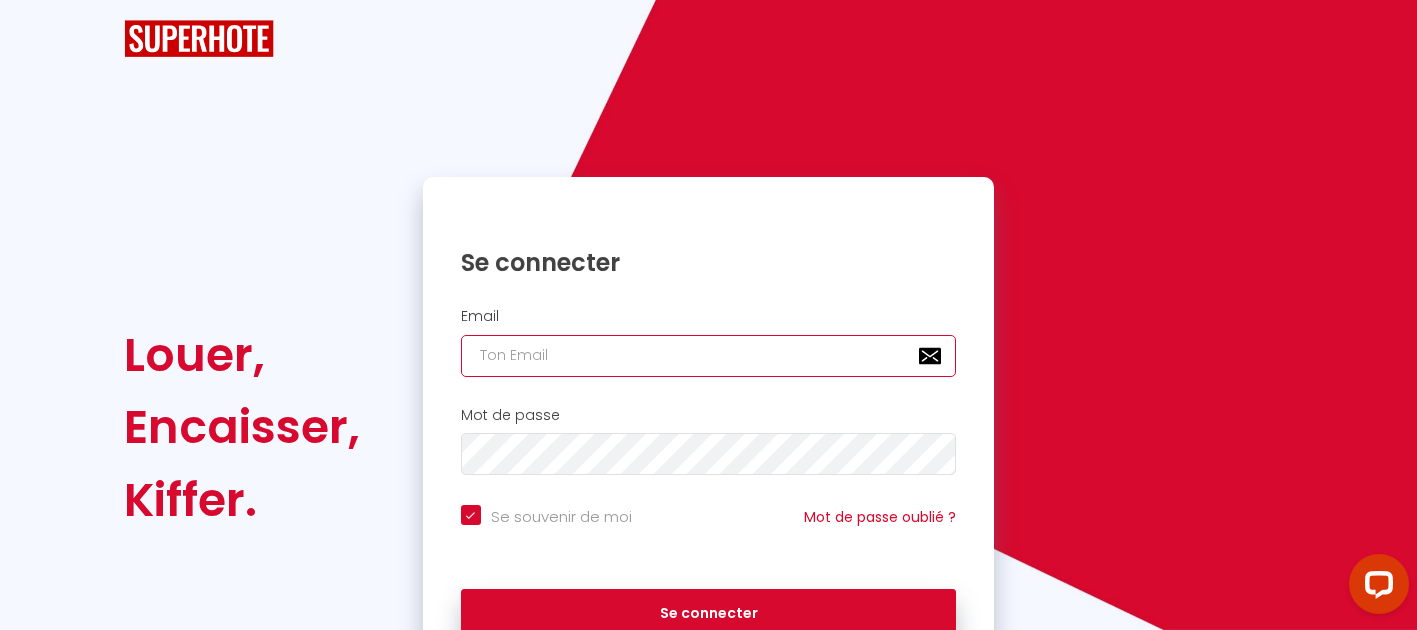 type on "[EMAIL_ADDRESS][DOMAIN_NAME]" 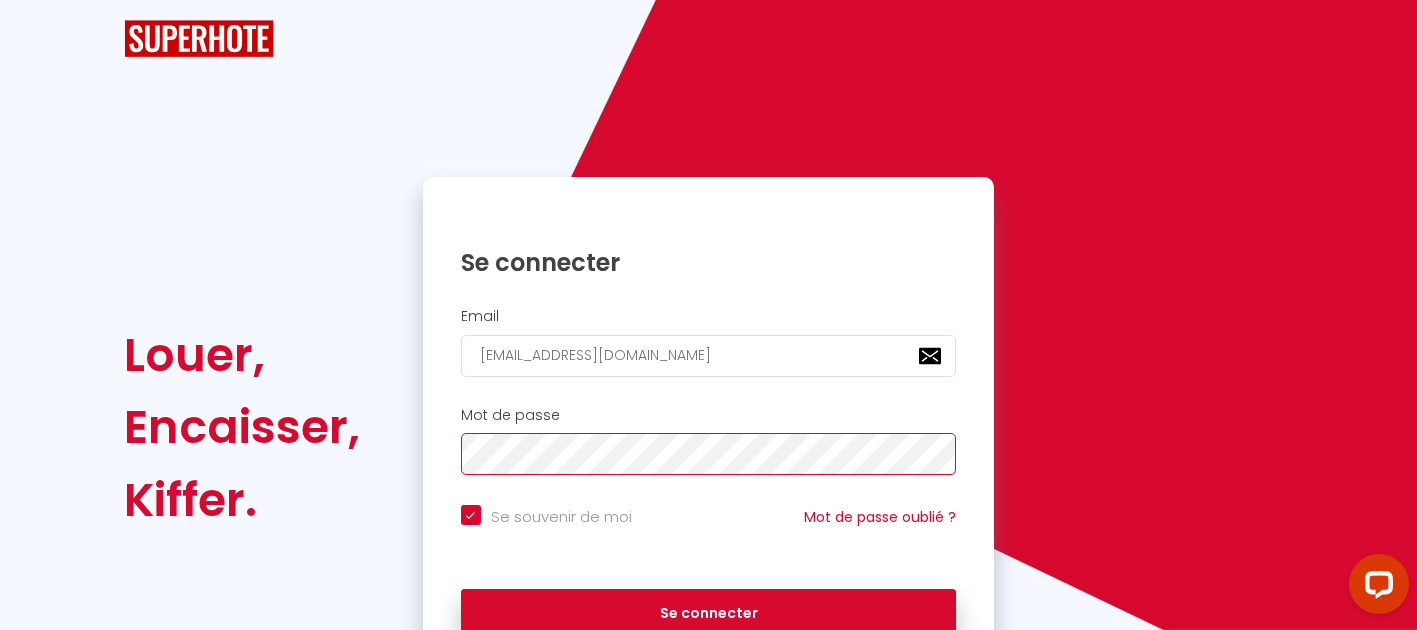 click on "Se connecter" at bounding box center (709, 614) 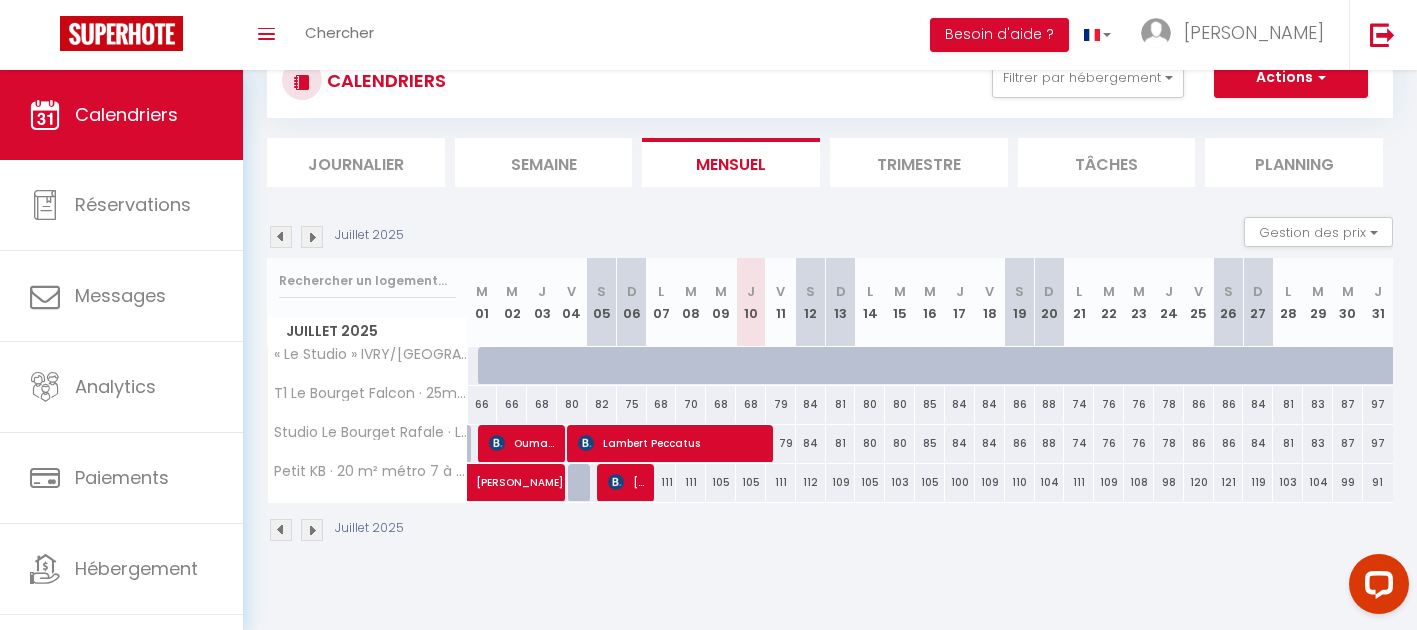 scroll, scrollTop: 70, scrollLeft: 0, axis: vertical 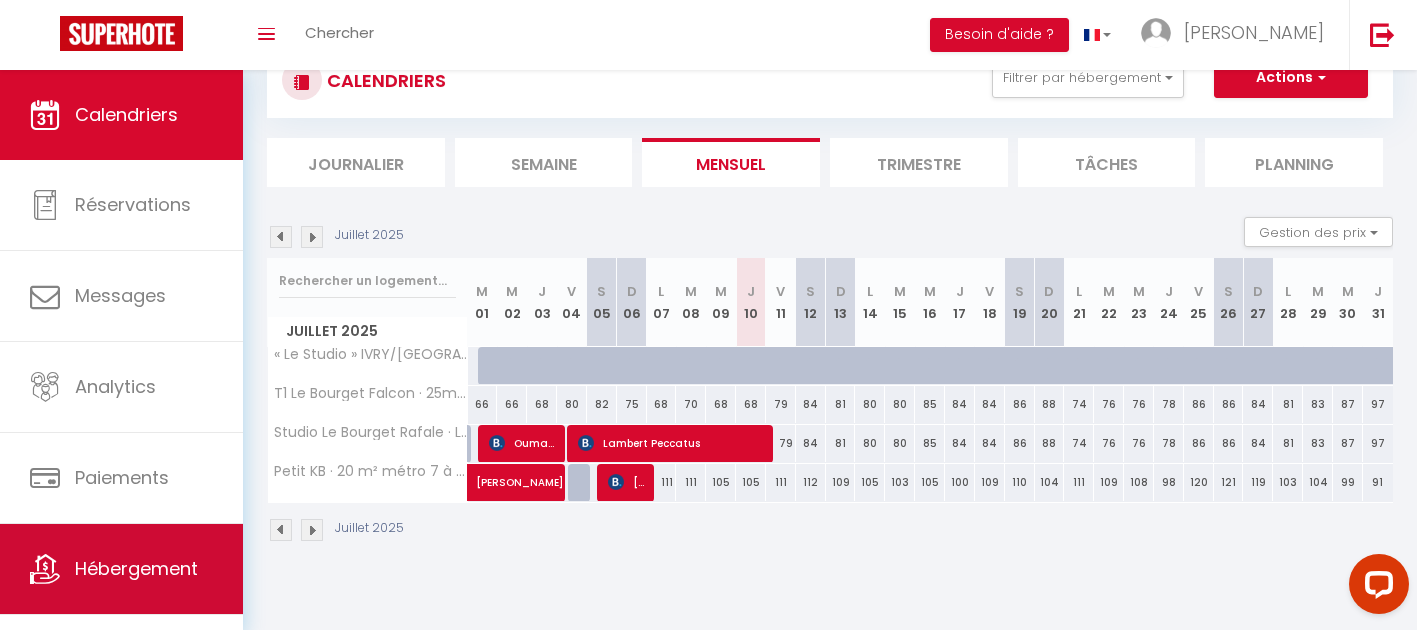 click on "Hébergement" at bounding box center (121, 569) 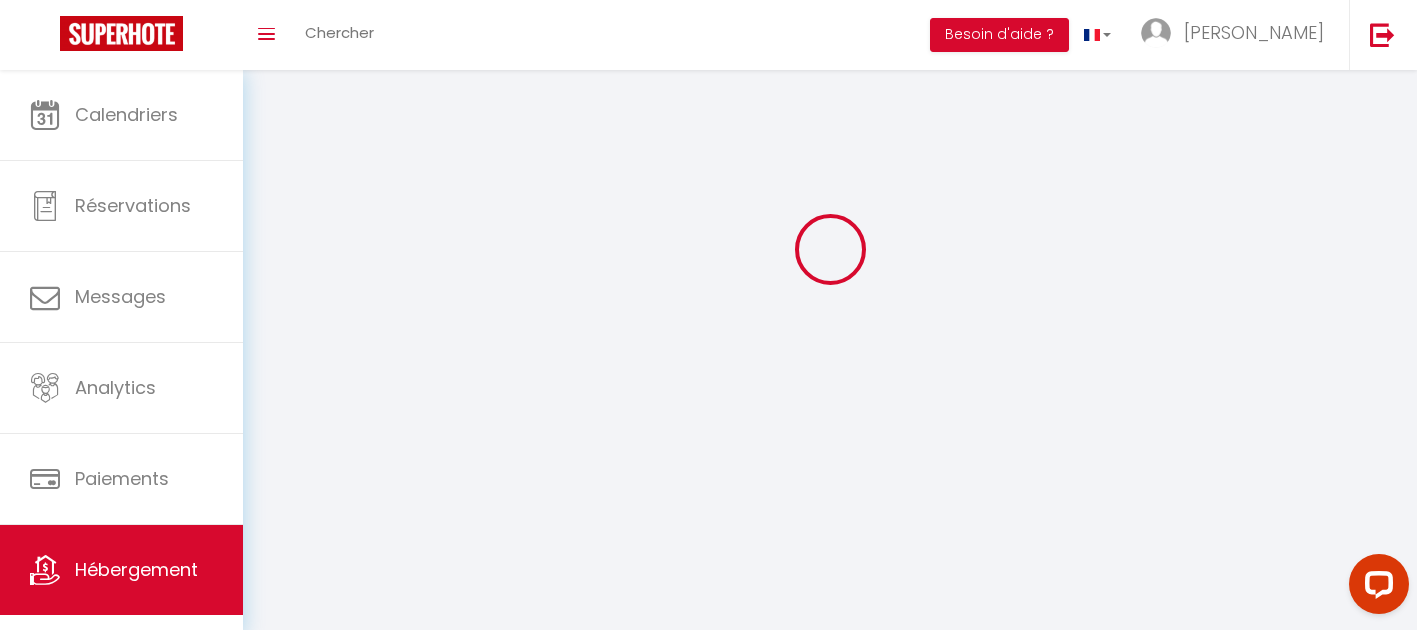 scroll, scrollTop: 0, scrollLeft: 0, axis: both 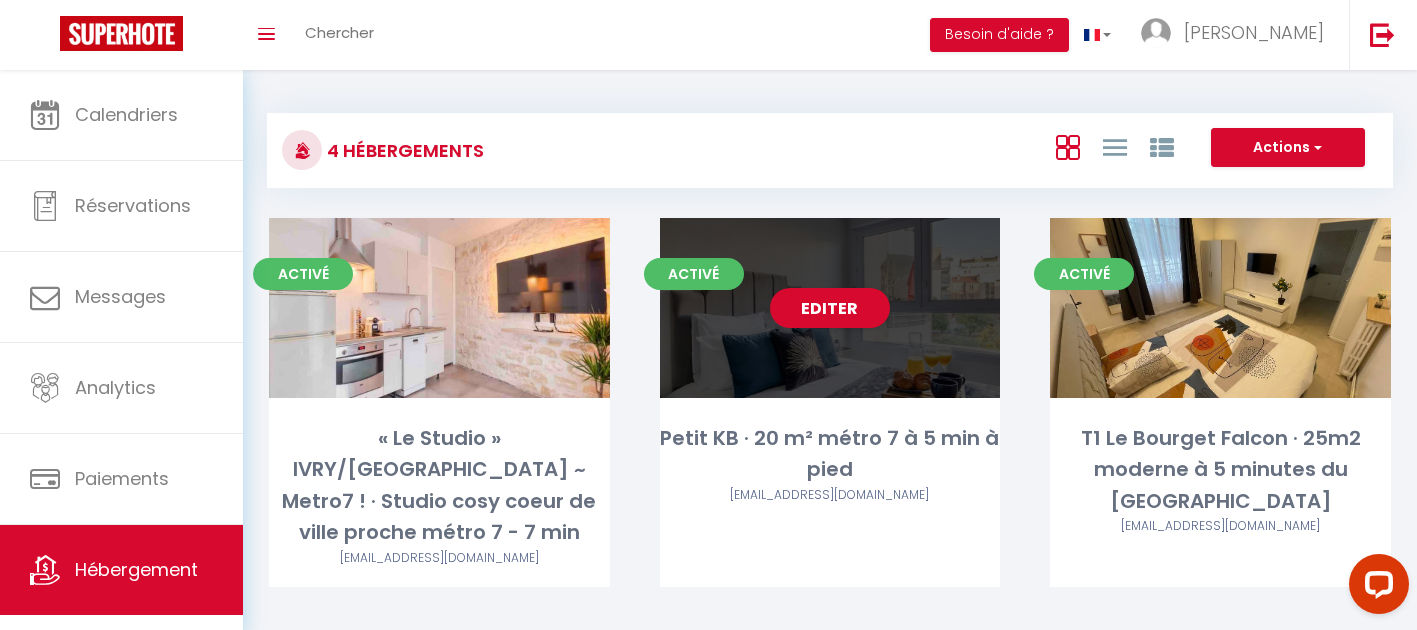 click on "Editer" at bounding box center (830, 308) 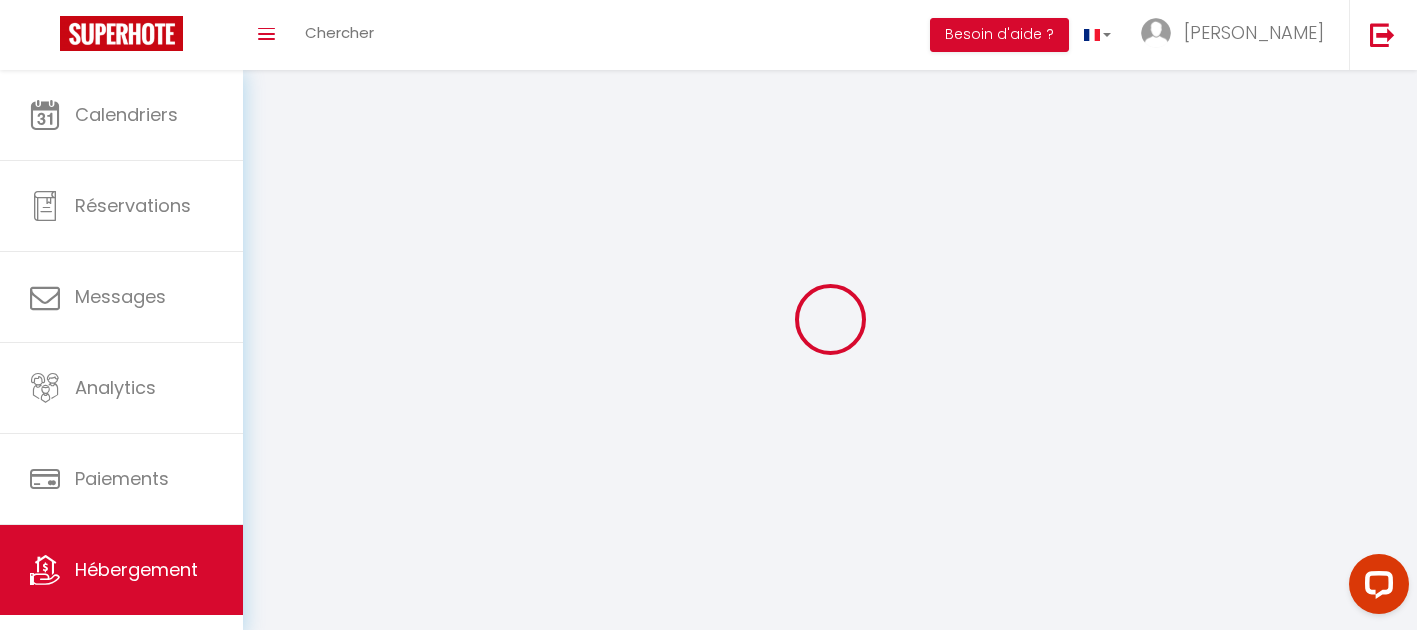 select 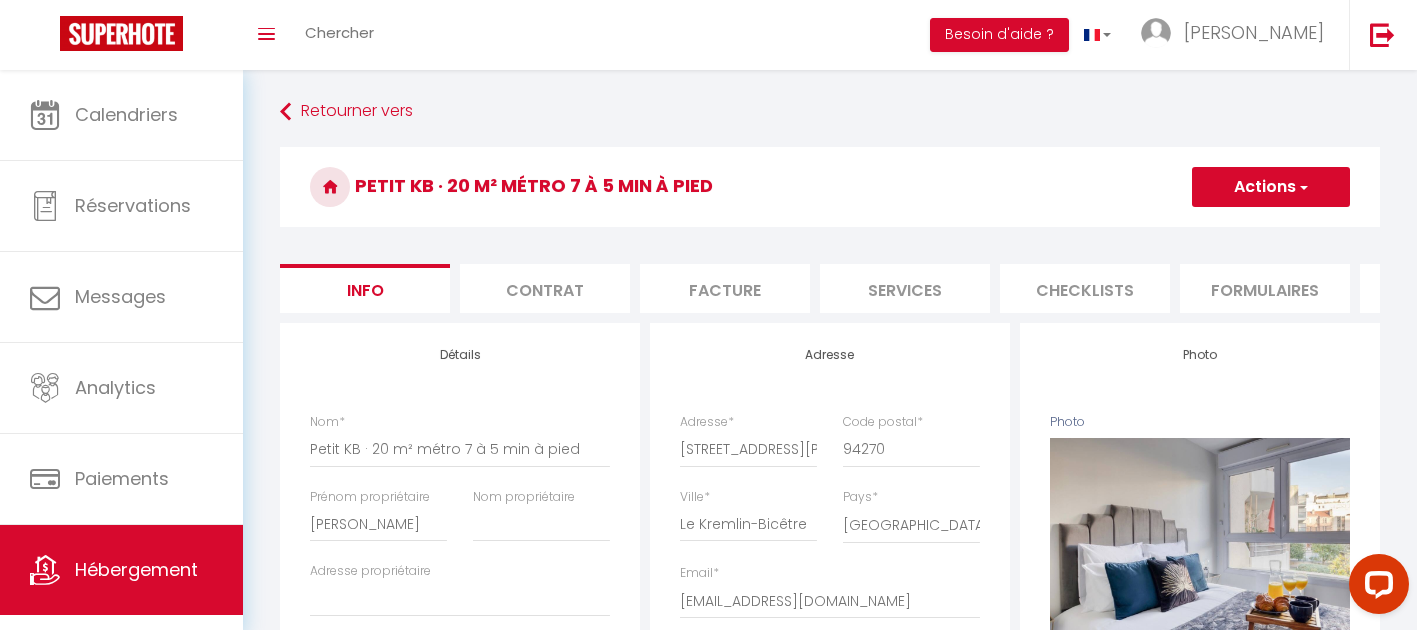 click on "Formulaires" at bounding box center (1265, 288) 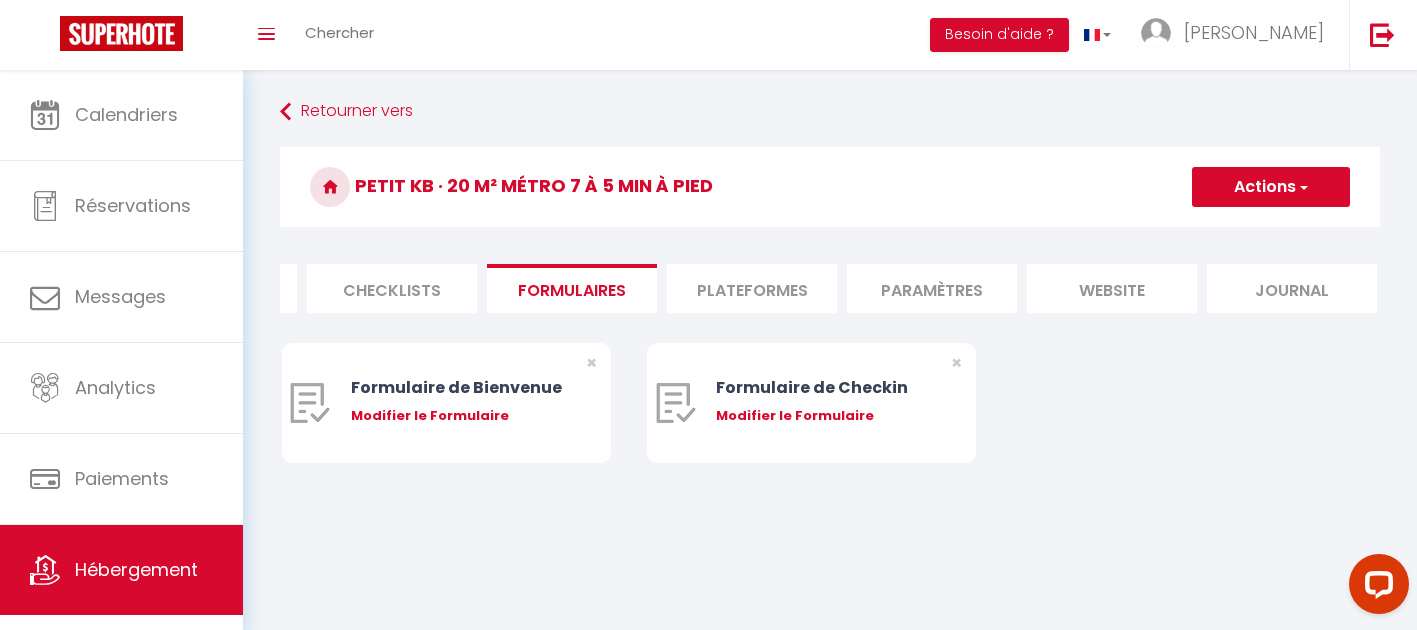 scroll, scrollTop: 0, scrollLeft: 690, axis: horizontal 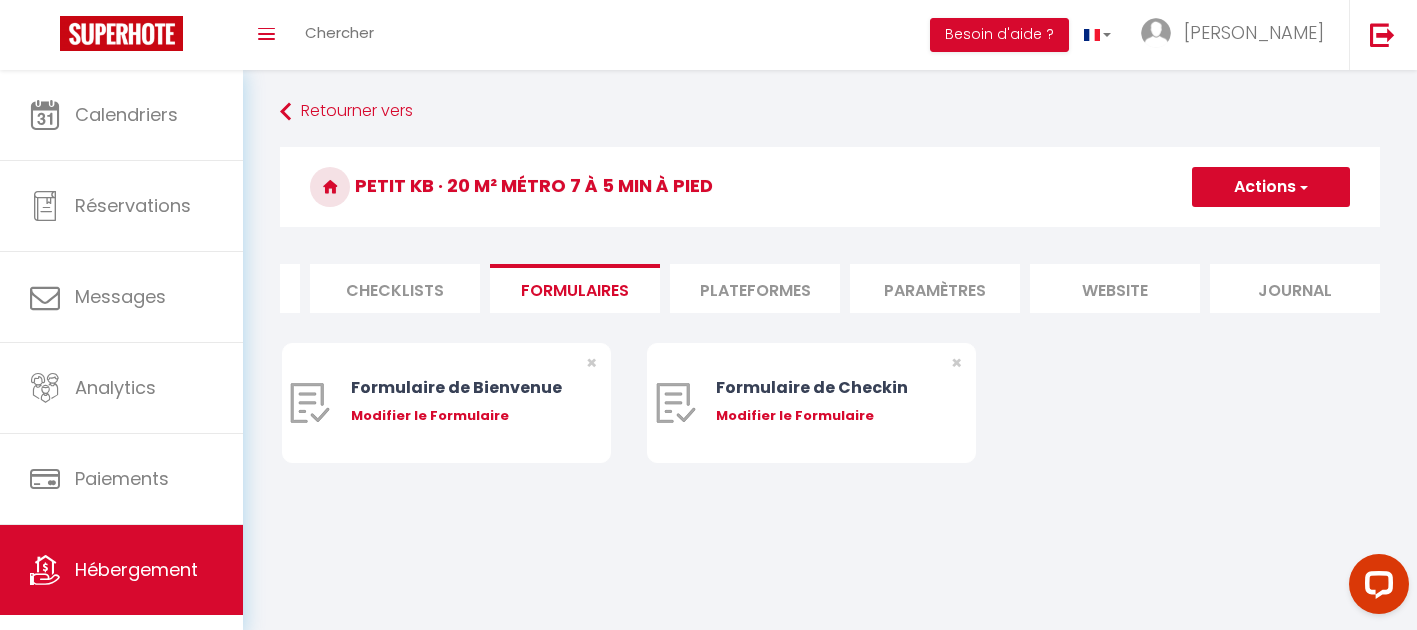 click on "website" at bounding box center (1115, 288) 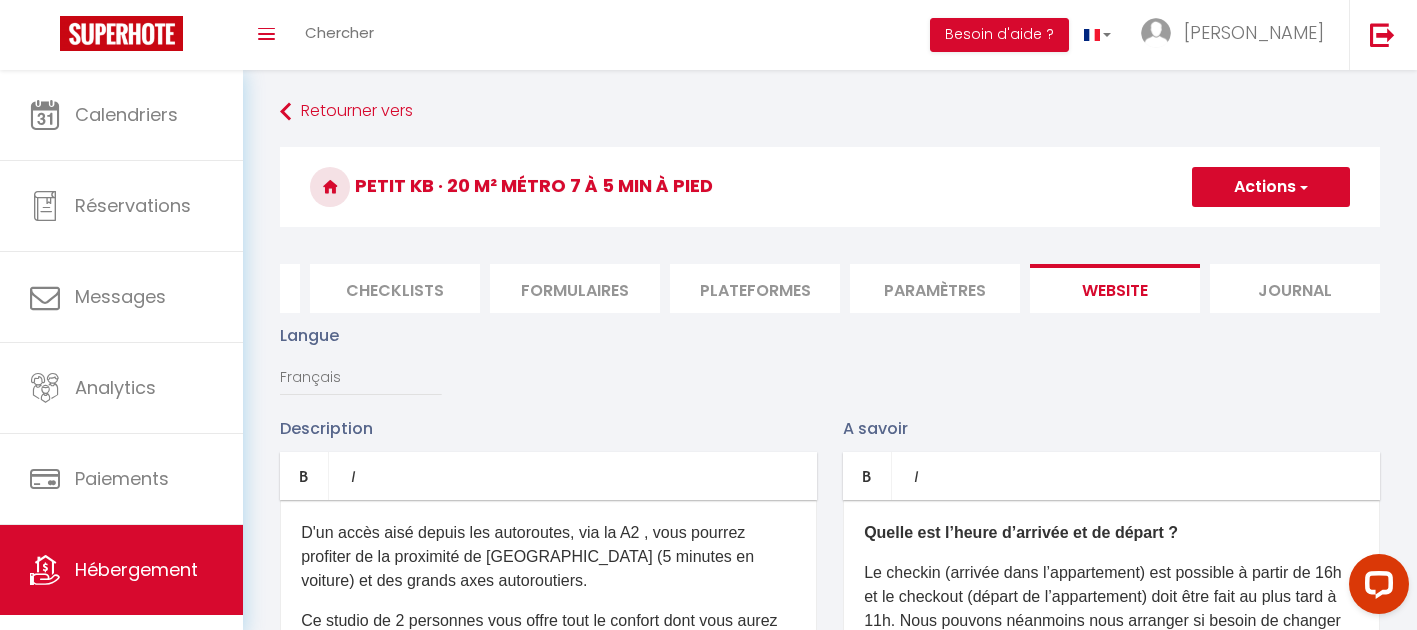 scroll, scrollTop: 0, scrollLeft: 0, axis: both 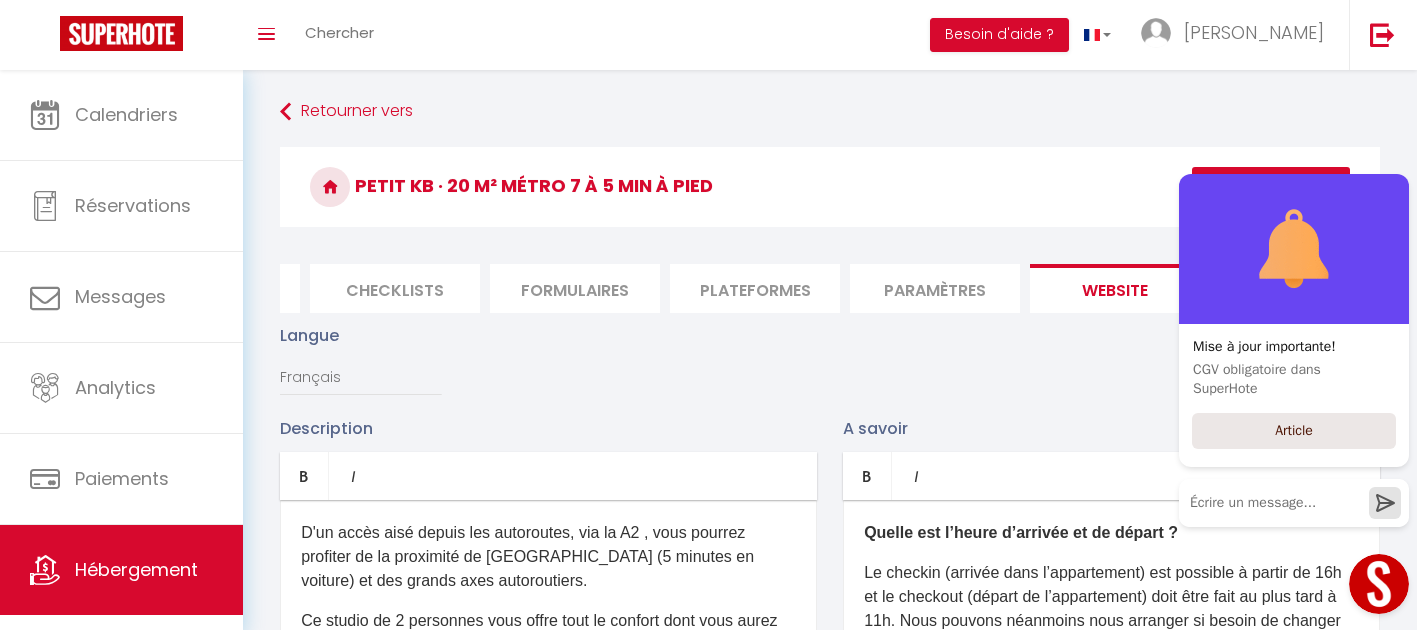 click on "Paramètres" at bounding box center [935, 288] 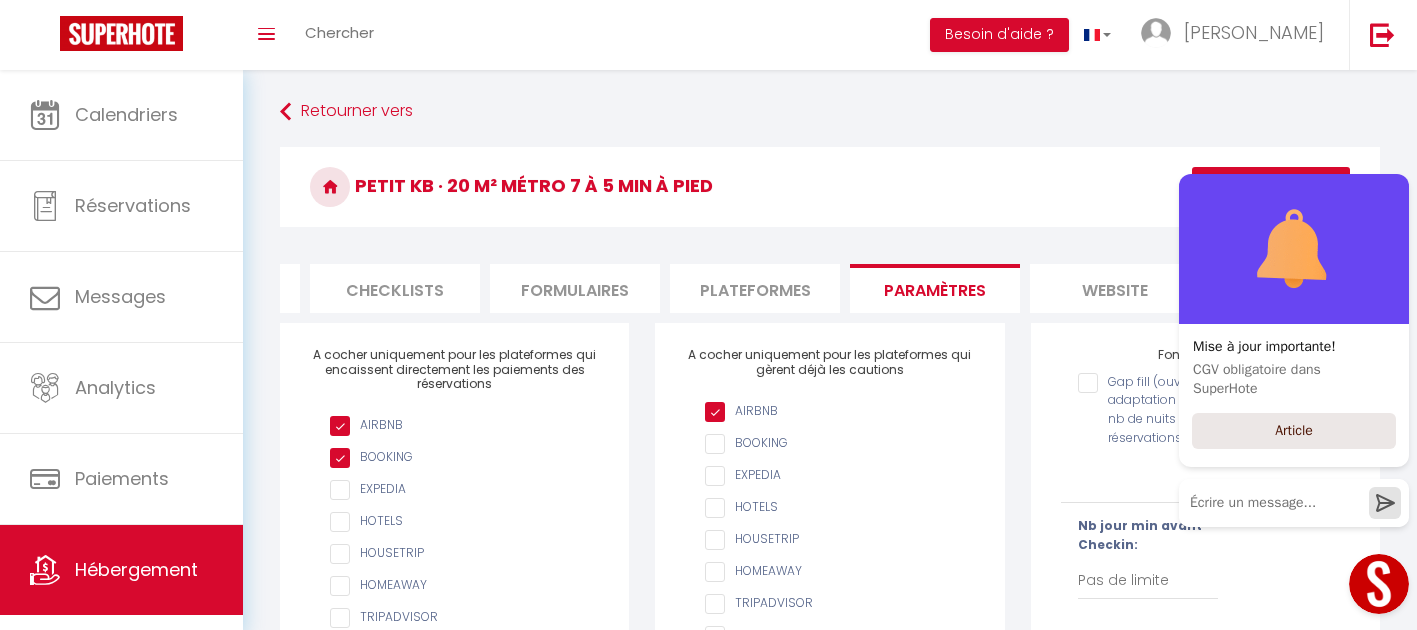 click on "Petit KB · 20 m² métro 7 à 5 min à pied" at bounding box center [830, 187] 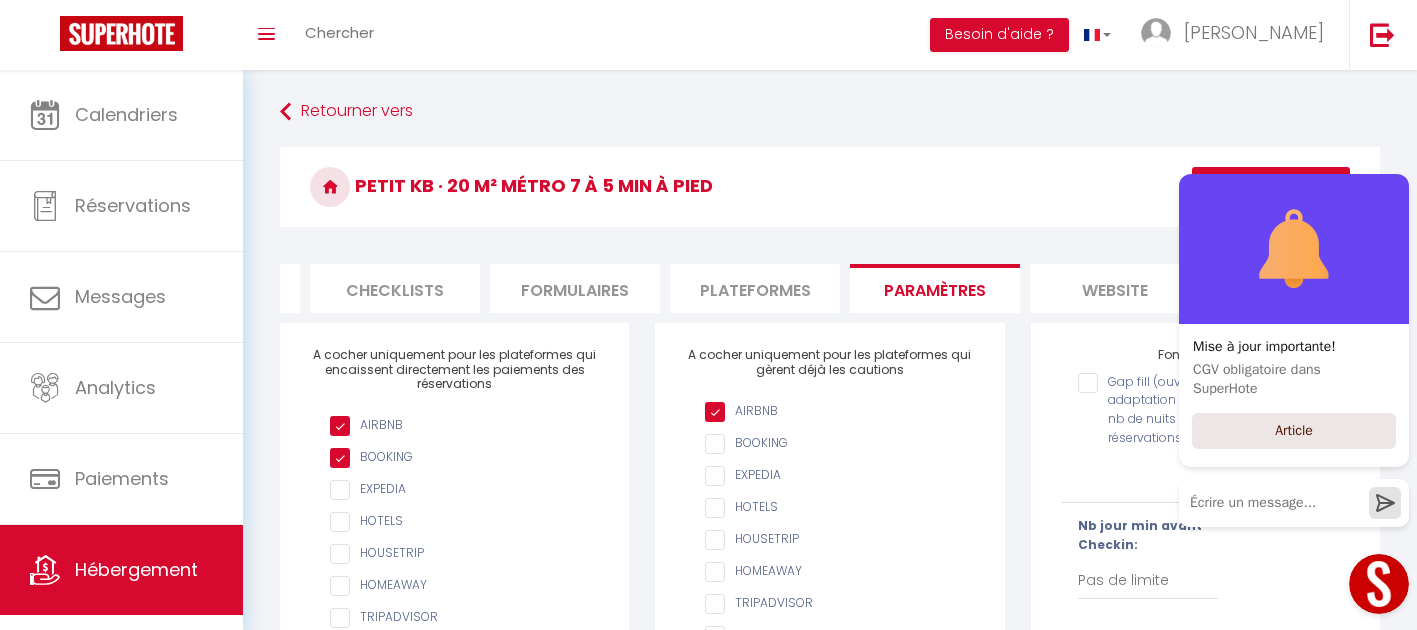 click on "Plateformes" at bounding box center (755, 288) 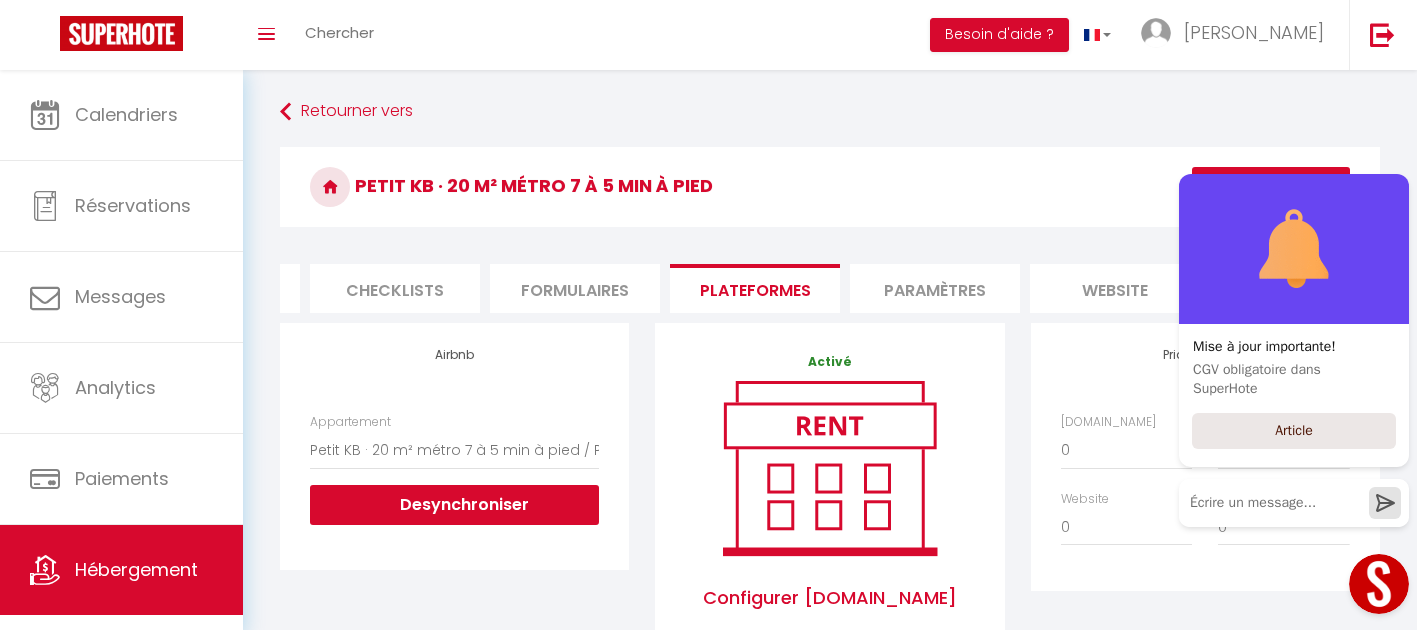 click on "Formulaires" at bounding box center [575, 288] 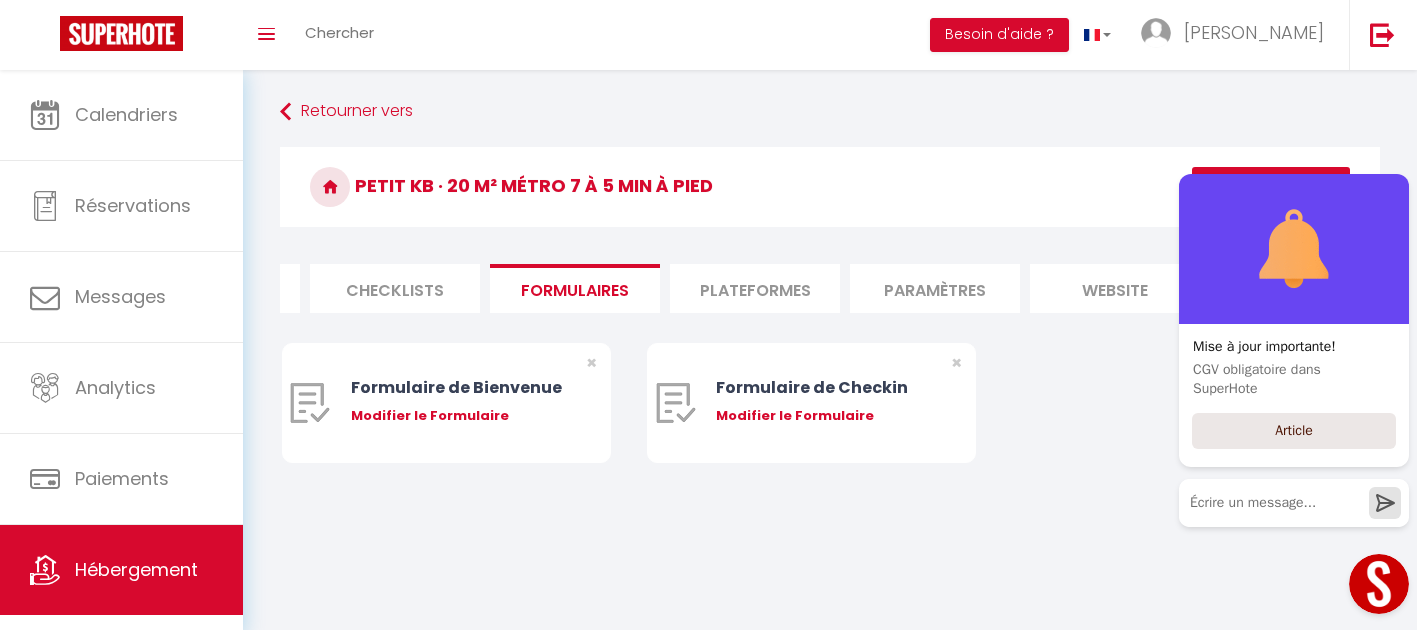 click on "Checklists" at bounding box center (395, 288) 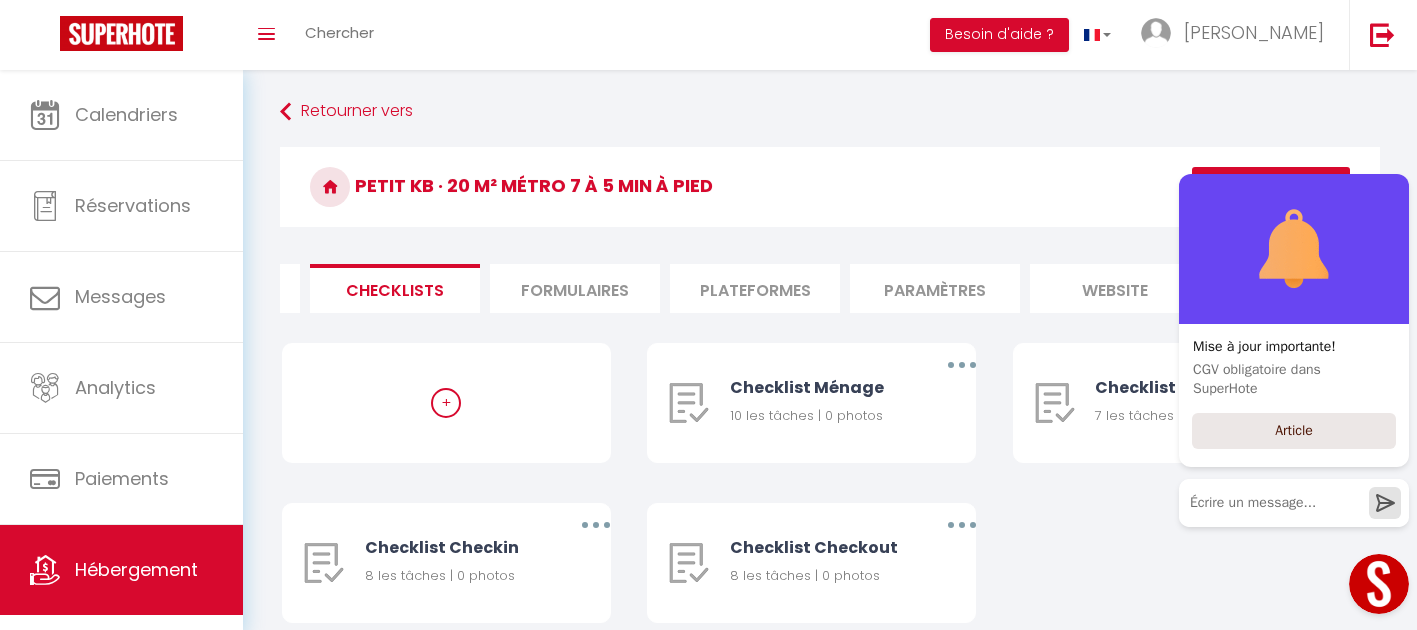 scroll, scrollTop: 0, scrollLeft: 0, axis: both 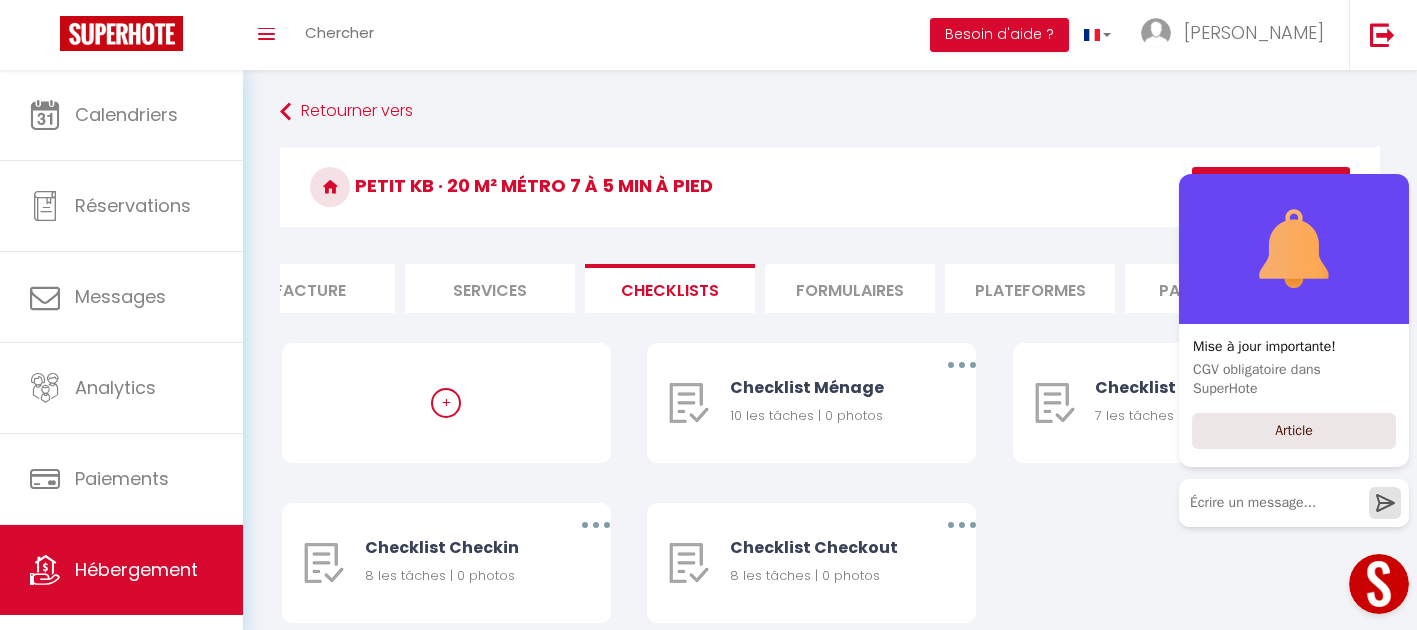 click on "Info
Contrat
Facture
Services
Checklists
Formulaires
Plateformes
Paramètres
website
Journal" at bounding box center (830, 288) 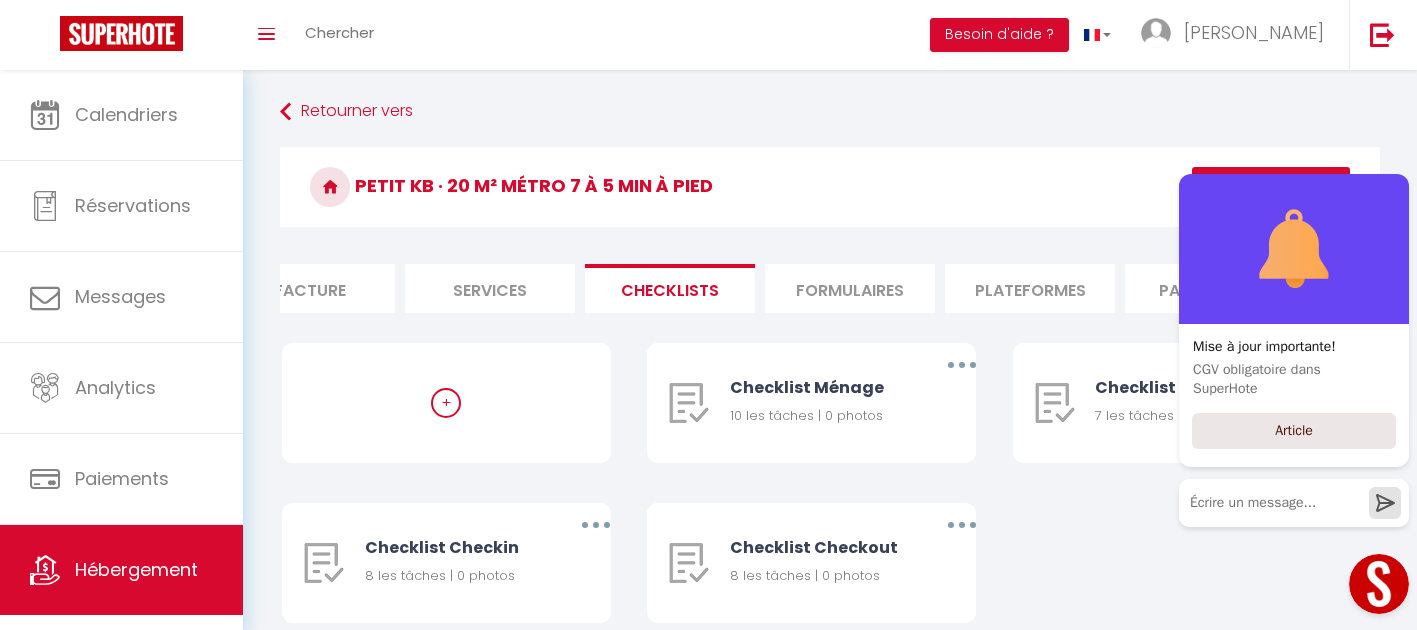 click on "Info
Contrat
Facture
Services
Checklists
Formulaires
Plateformes
Paramètres
website
Journal" at bounding box center (830, 288) 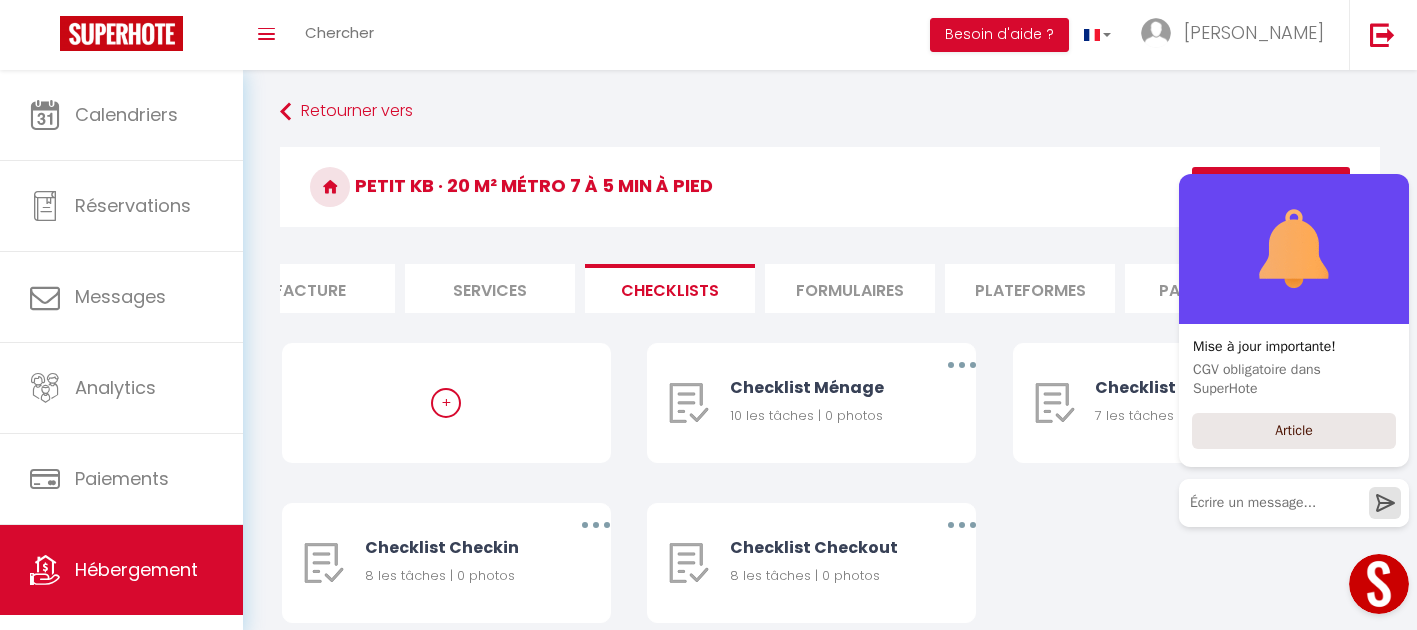 click on "Services" at bounding box center [490, 288] 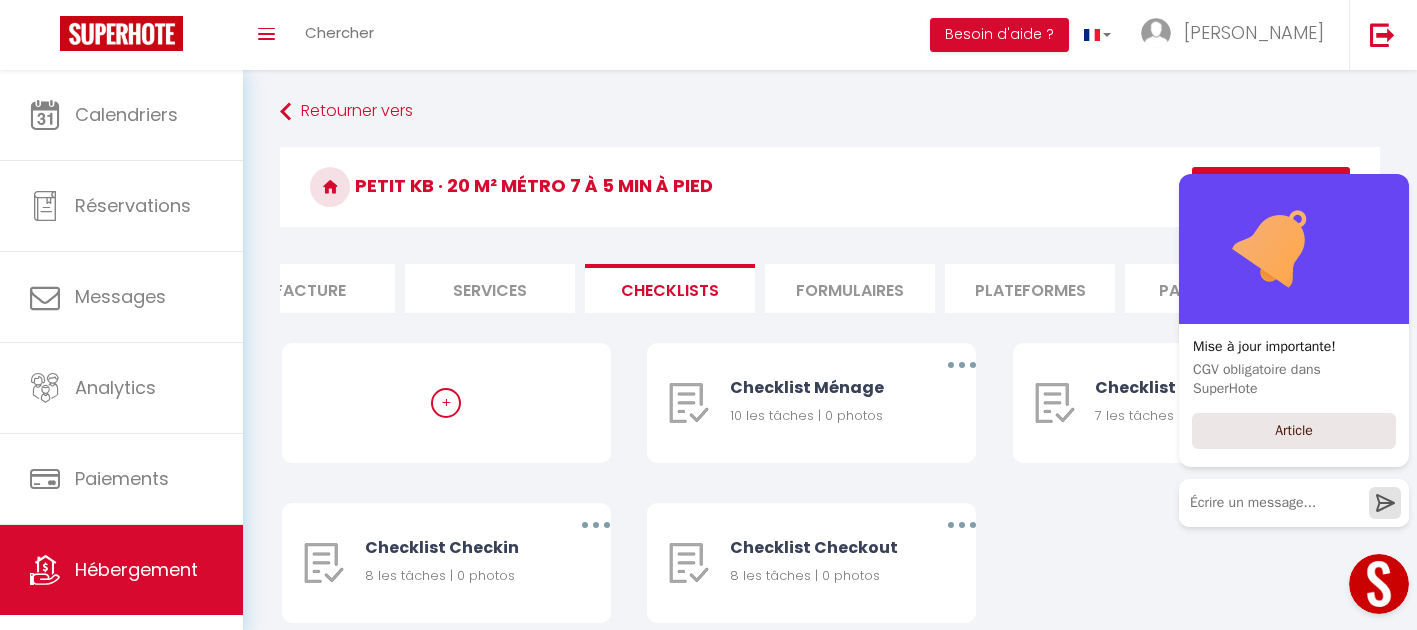 select 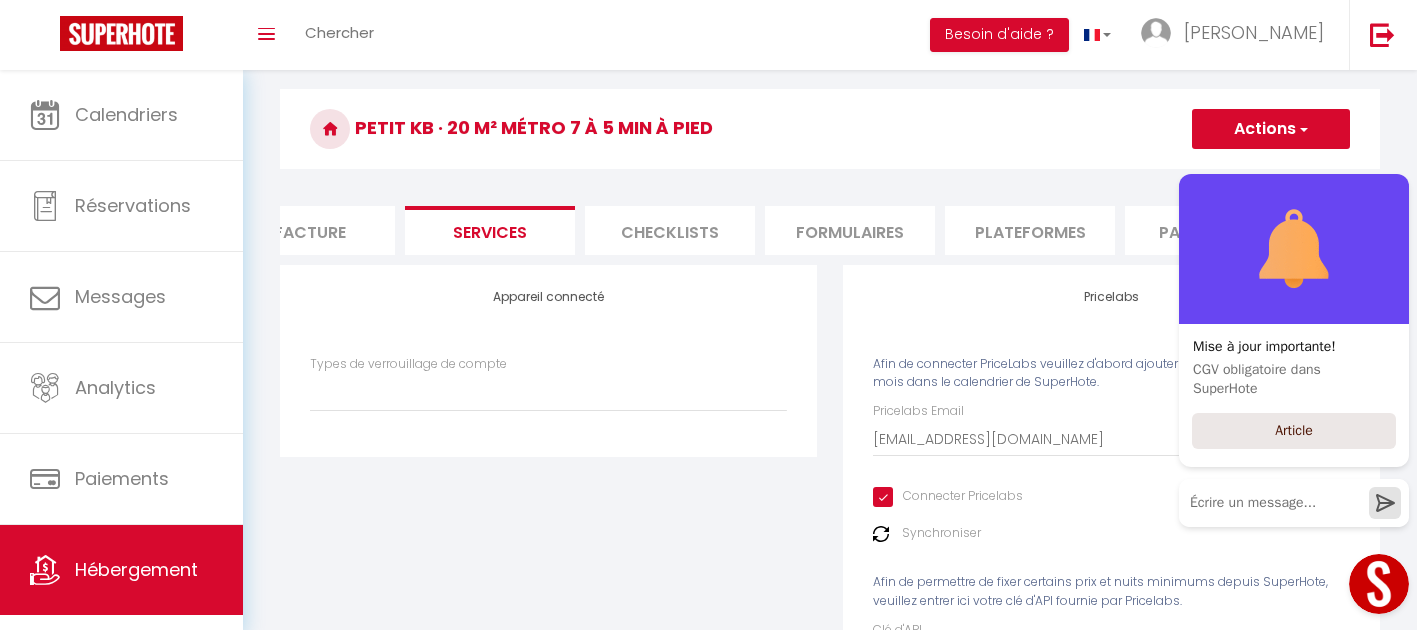 scroll, scrollTop: 38, scrollLeft: 0, axis: vertical 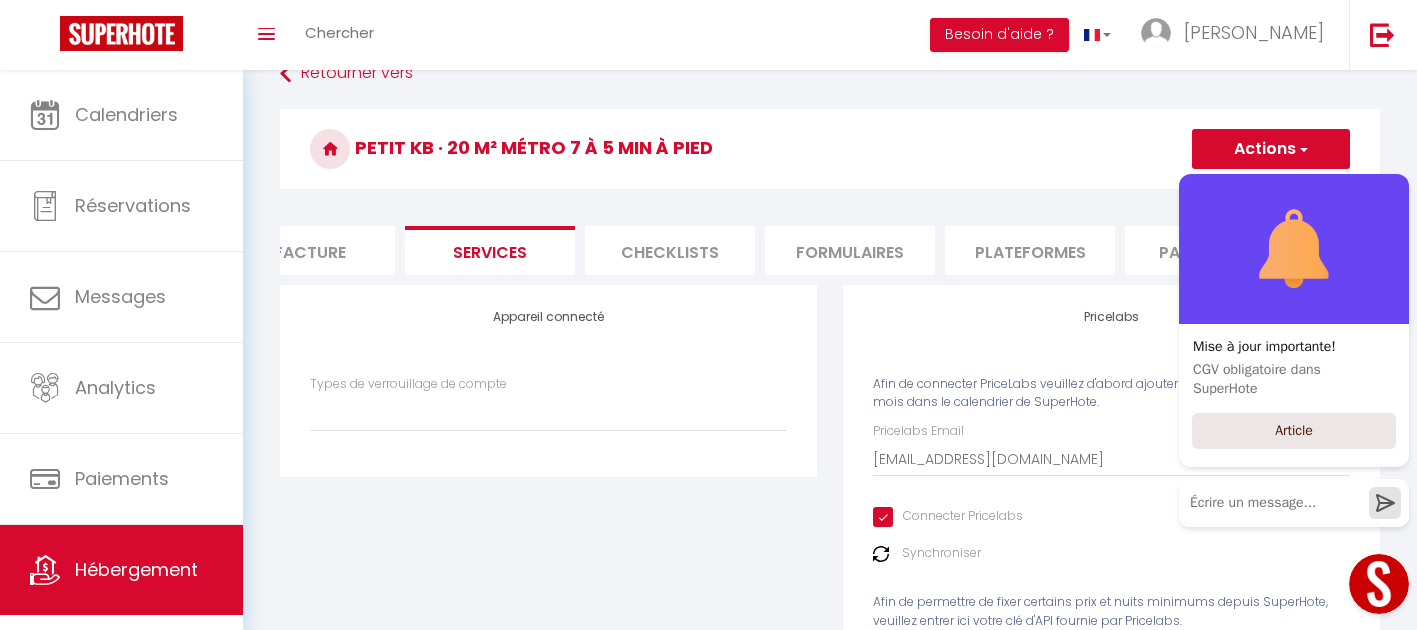 click on "Facture" at bounding box center [310, 250] 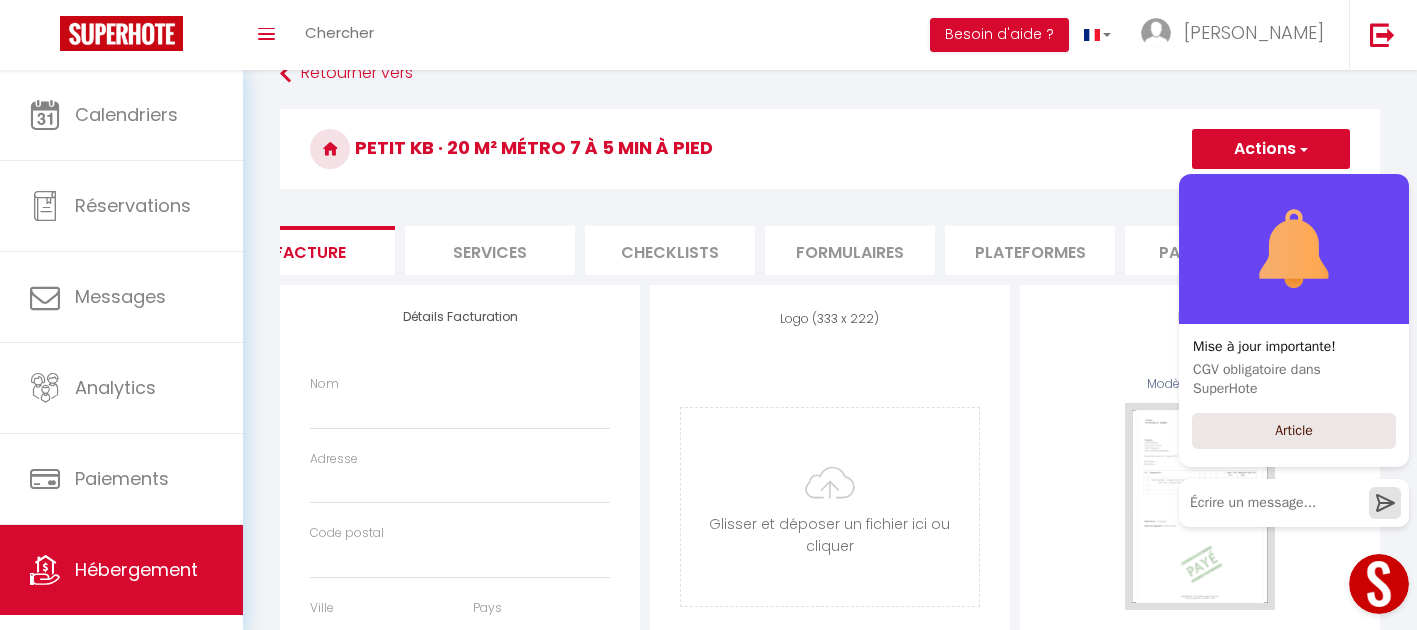 select 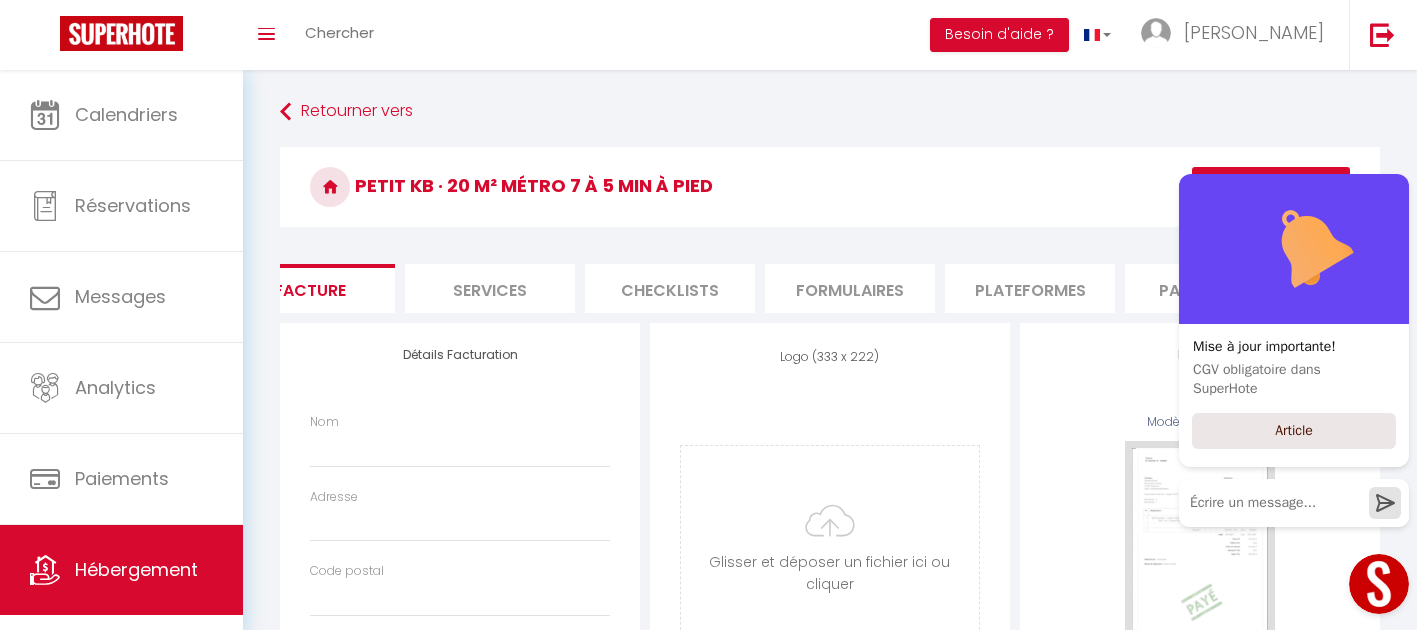 scroll, scrollTop: 0, scrollLeft: 0, axis: both 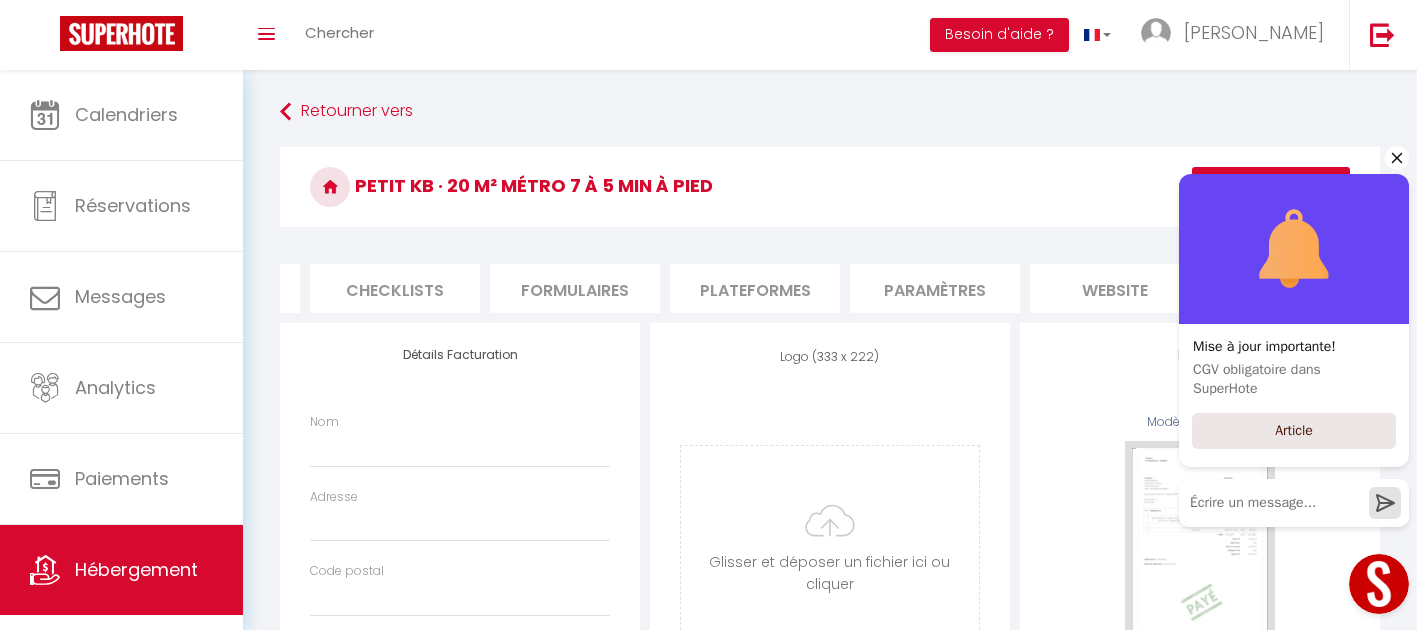 click 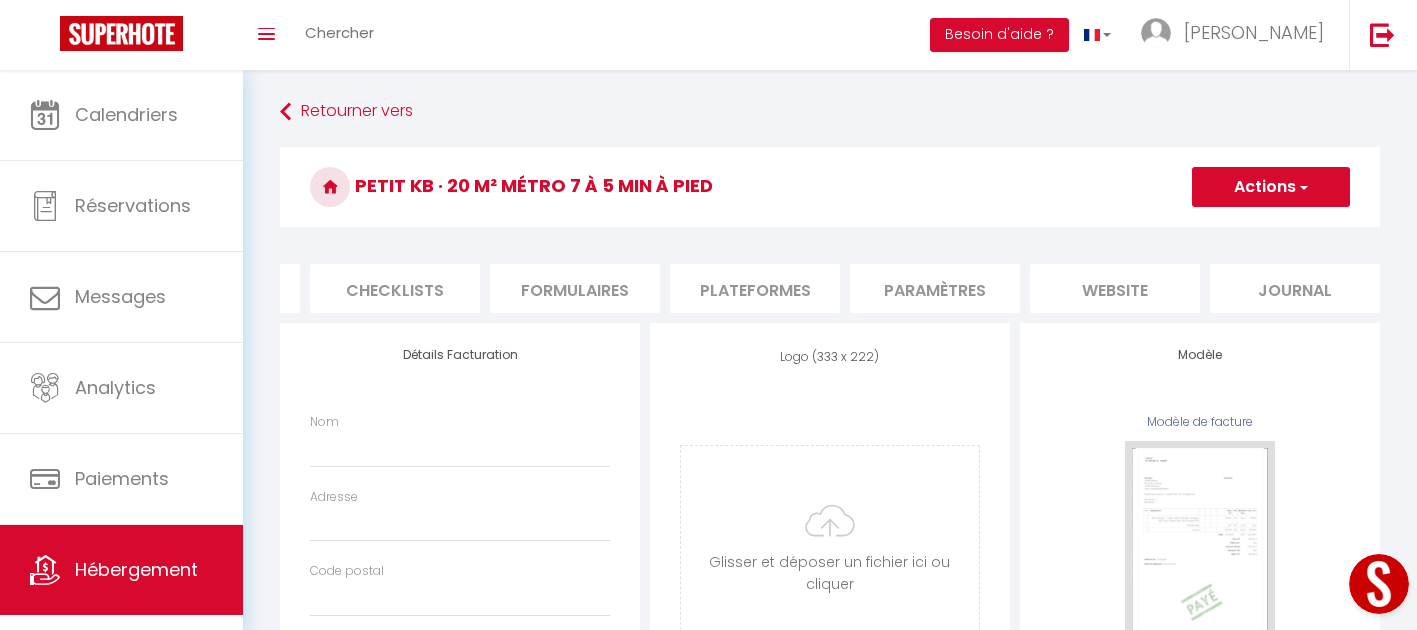 click on "website" at bounding box center [1115, 288] 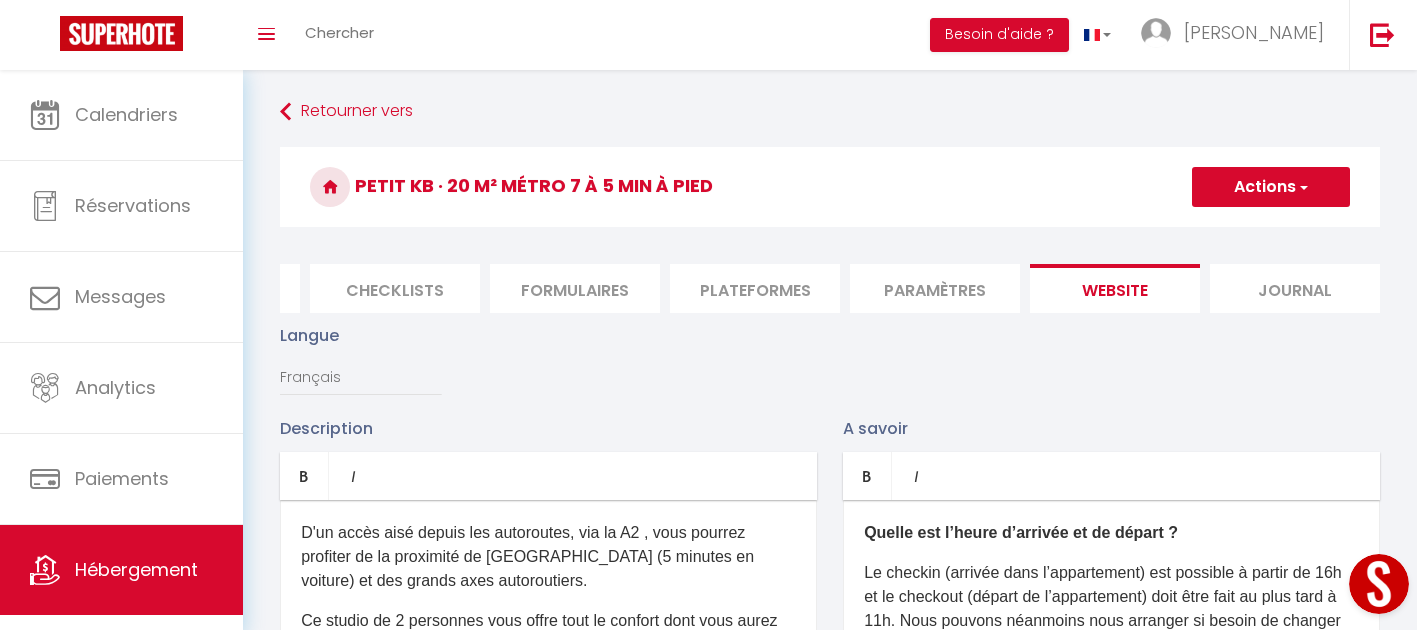 click on "Actions" at bounding box center (1271, 187) 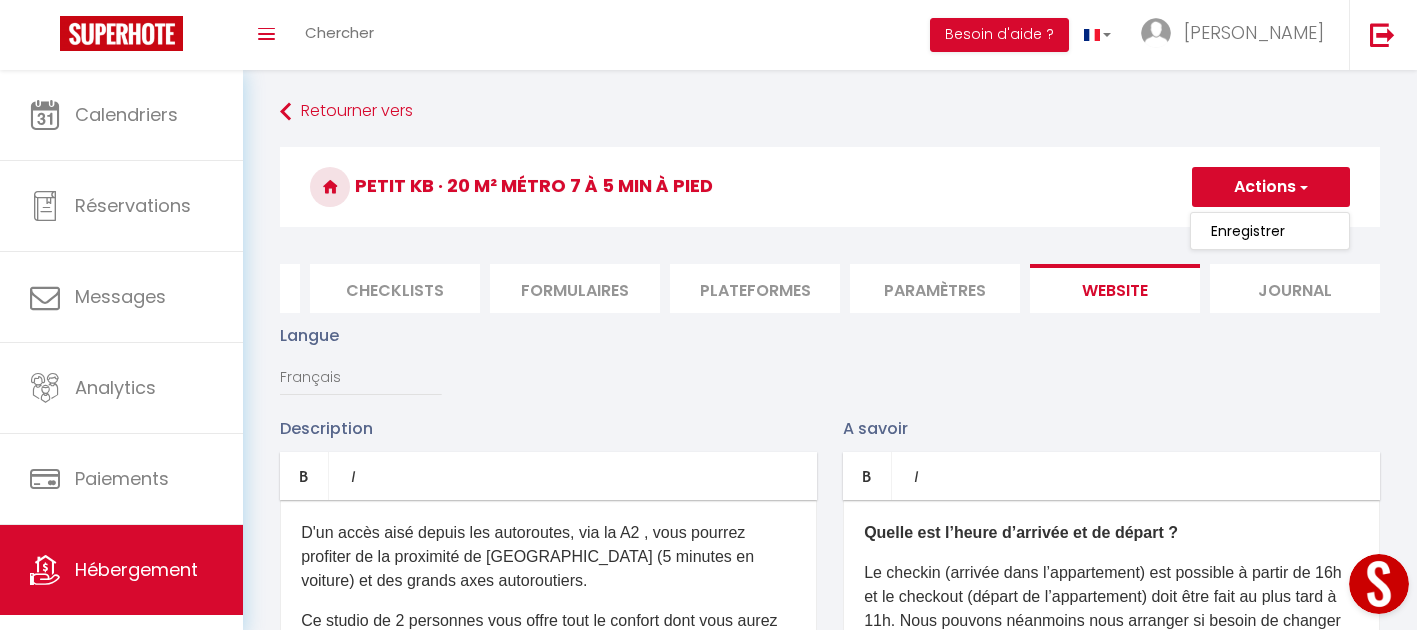 click on "Langue   Français Anglais Portugais Espagnol [GEOGRAPHIC_DATA]" at bounding box center [830, 369] 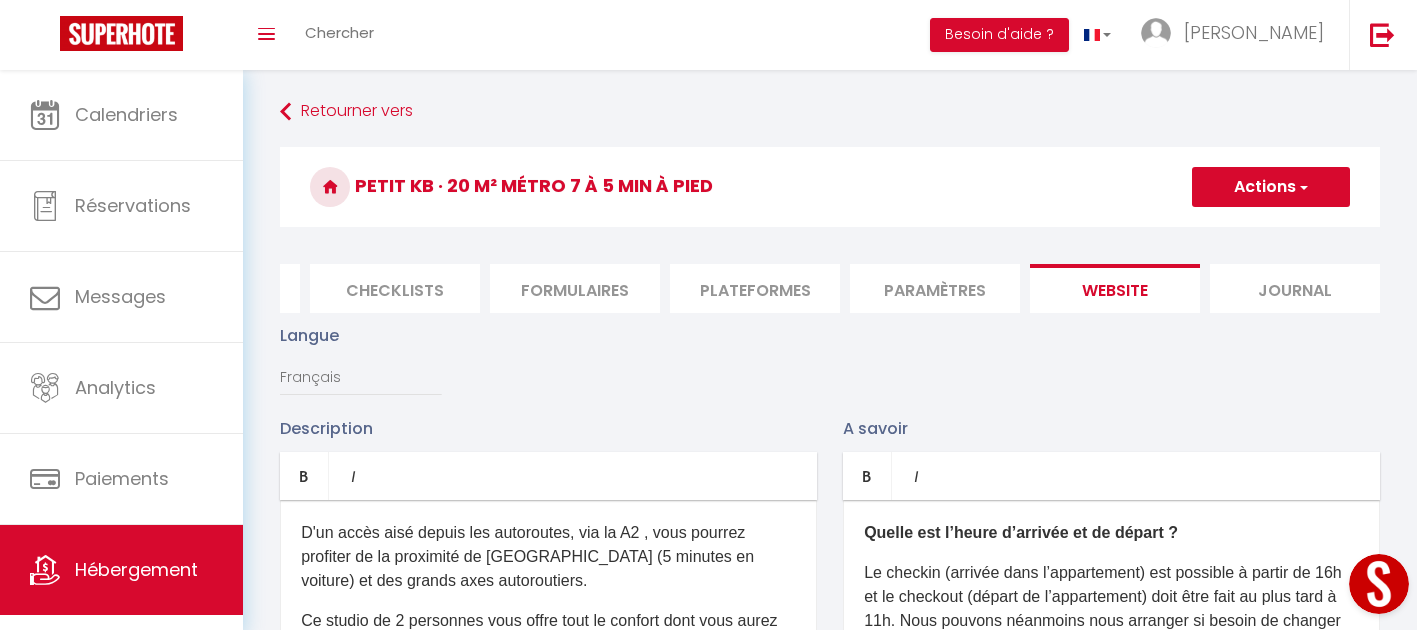 scroll, scrollTop: 0, scrollLeft: 0, axis: both 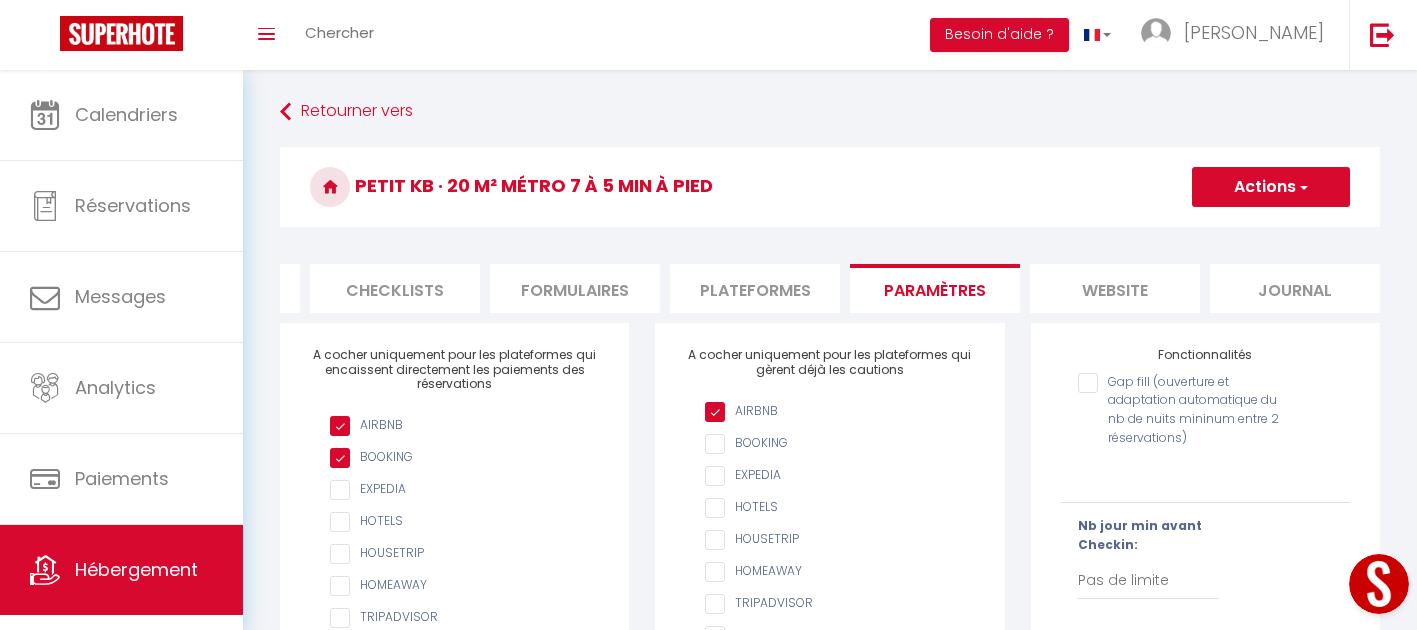 click on "Plateformes" at bounding box center [755, 288] 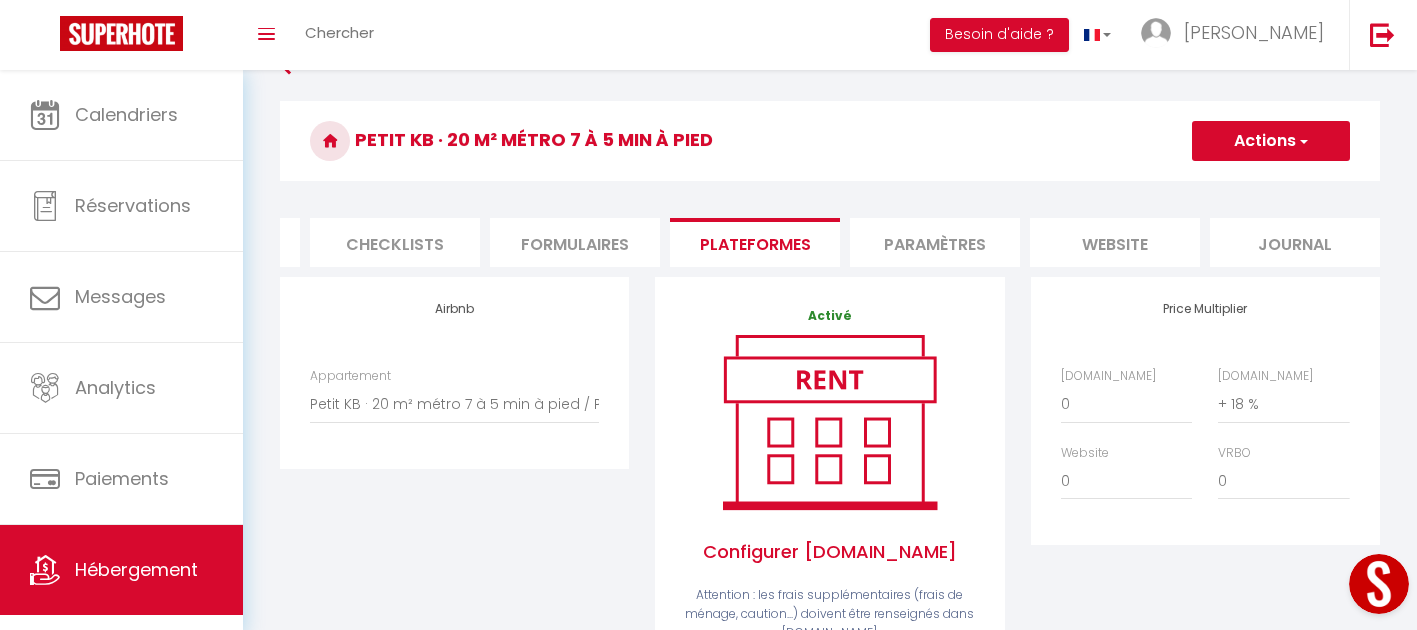 scroll, scrollTop: 39, scrollLeft: 0, axis: vertical 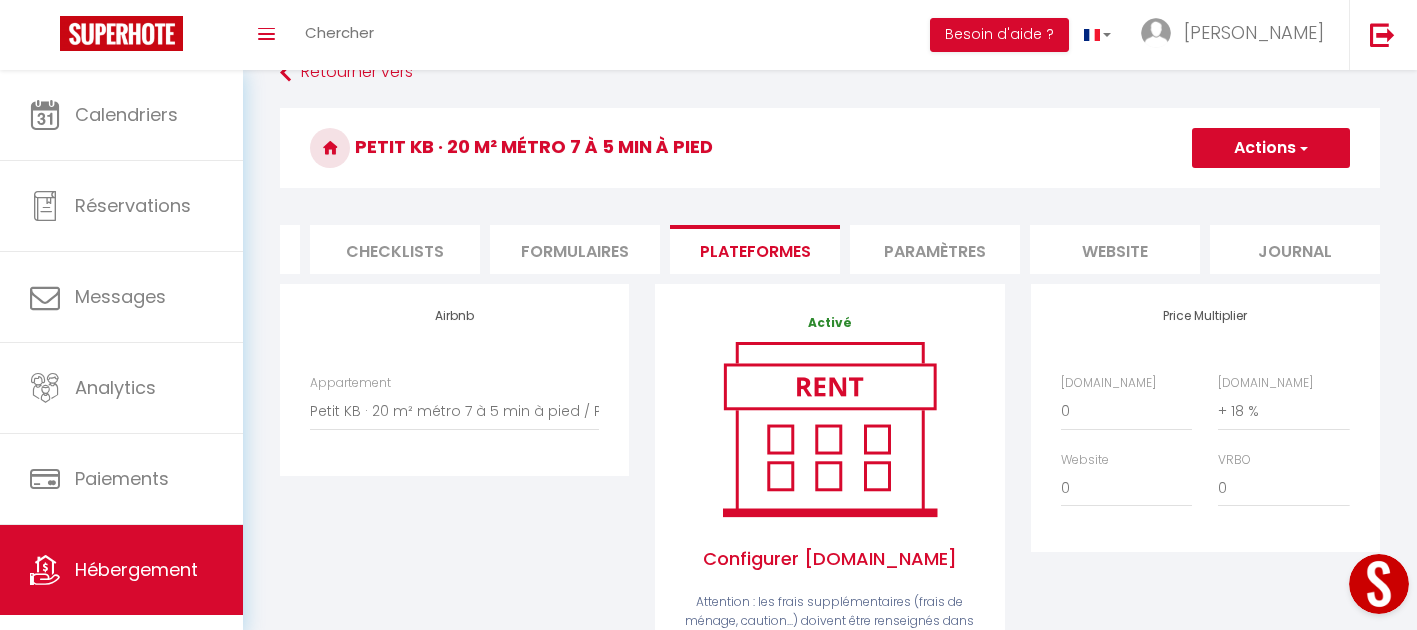 click on "Formulaires" at bounding box center [575, 249] 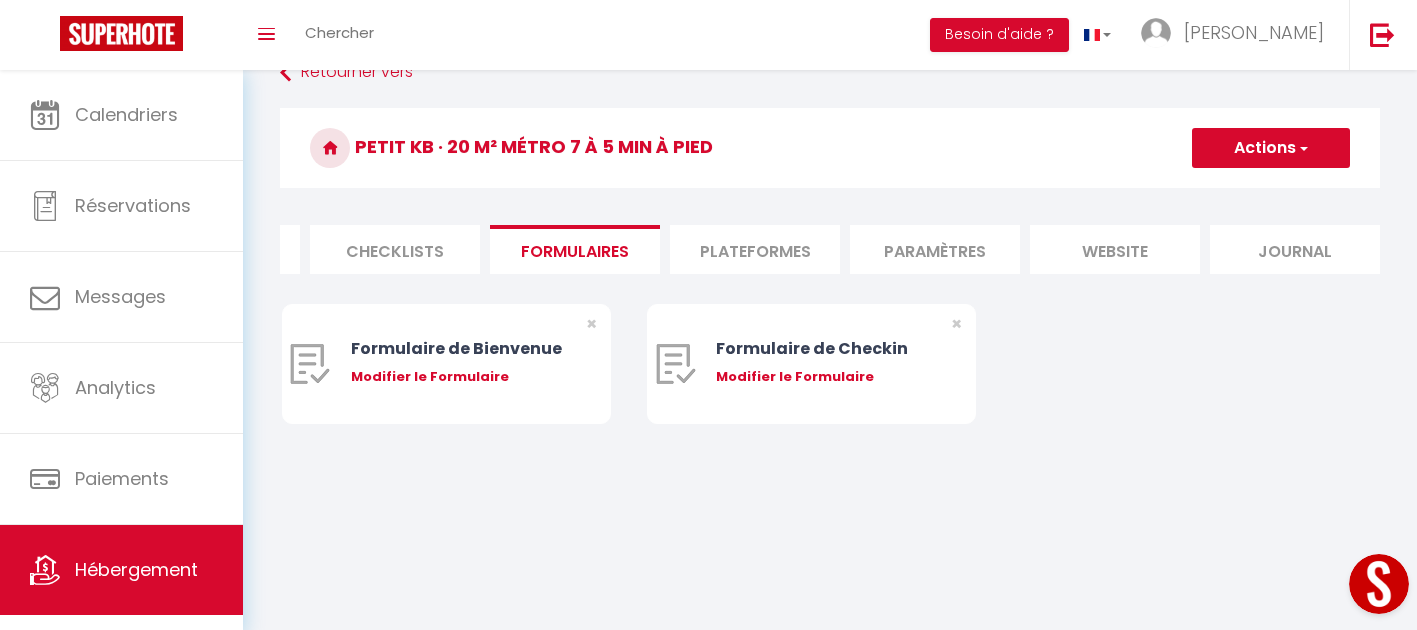 click on "Checklists" at bounding box center (395, 249) 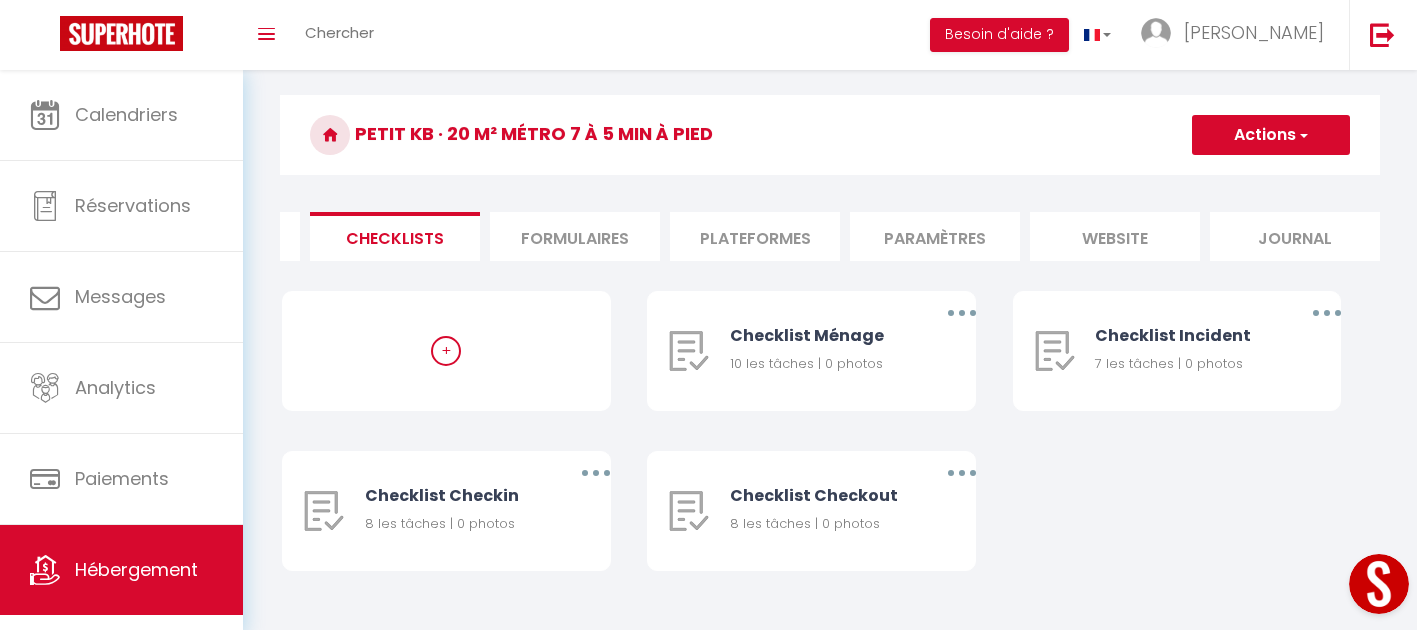 scroll, scrollTop: 0, scrollLeft: 0, axis: both 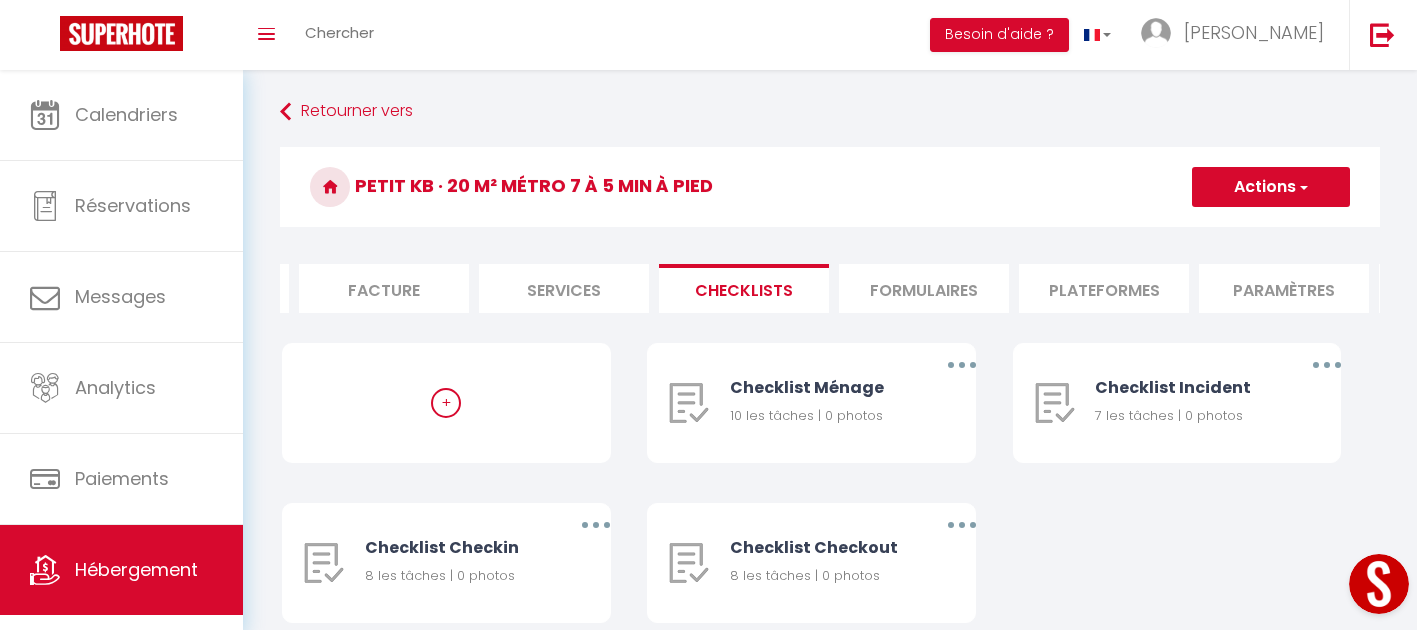 click on "Services" at bounding box center (564, 288) 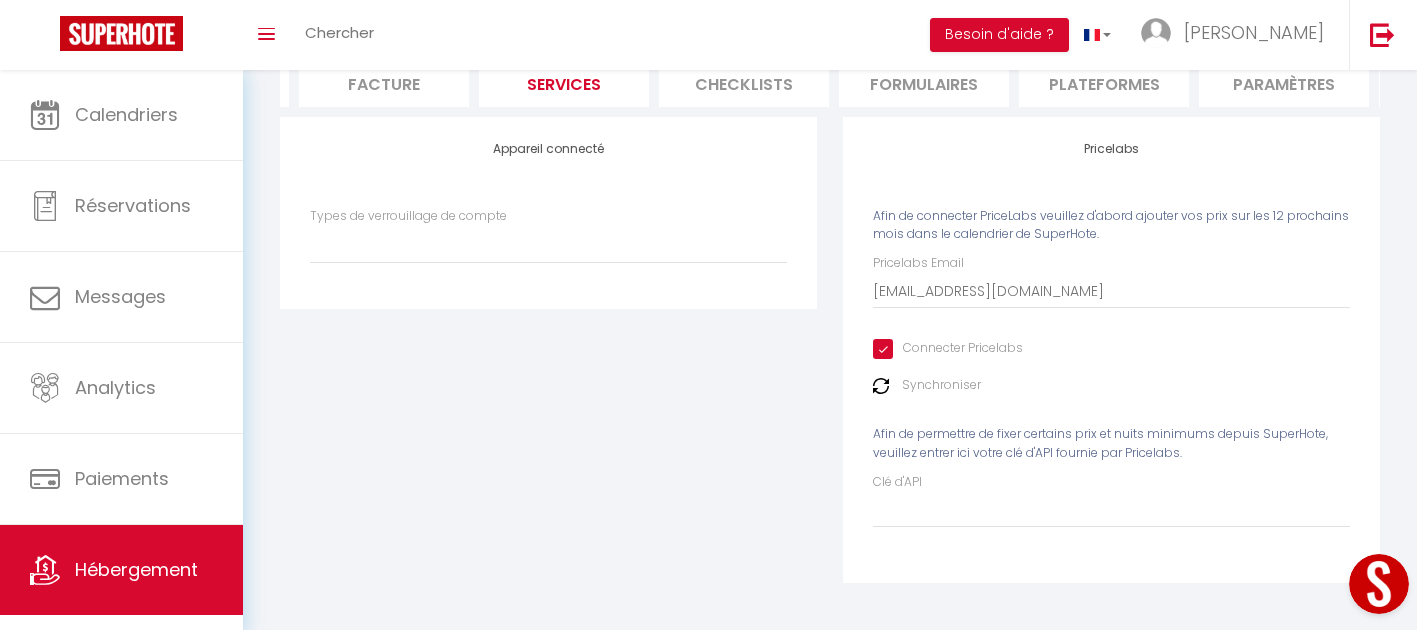 scroll, scrollTop: 203, scrollLeft: 0, axis: vertical 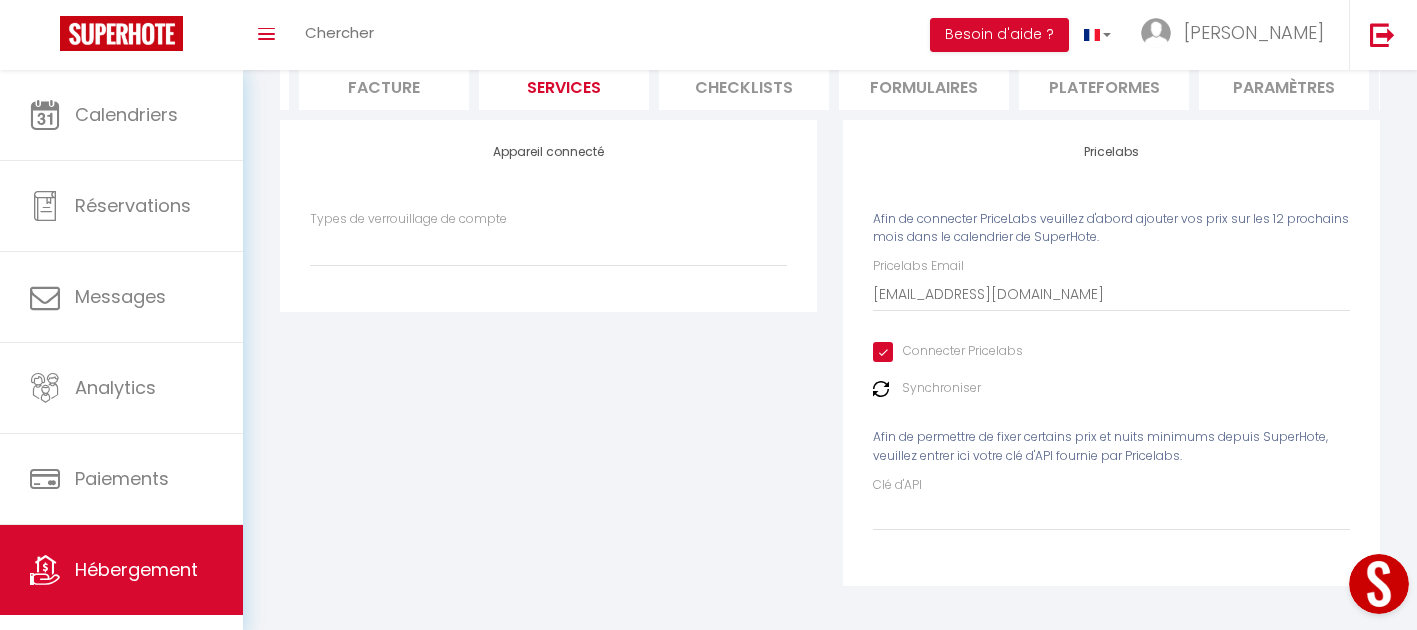 click on "Connecter Pricelabs" at bounding box center [948, 352] 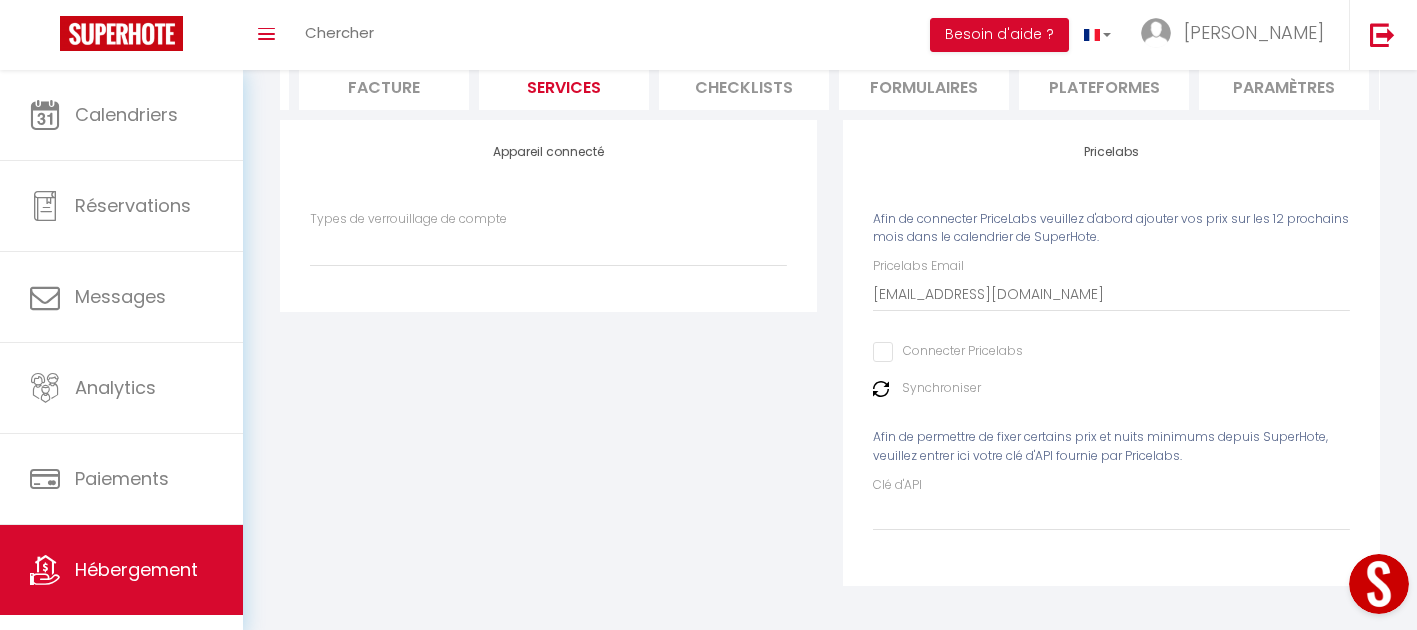 select 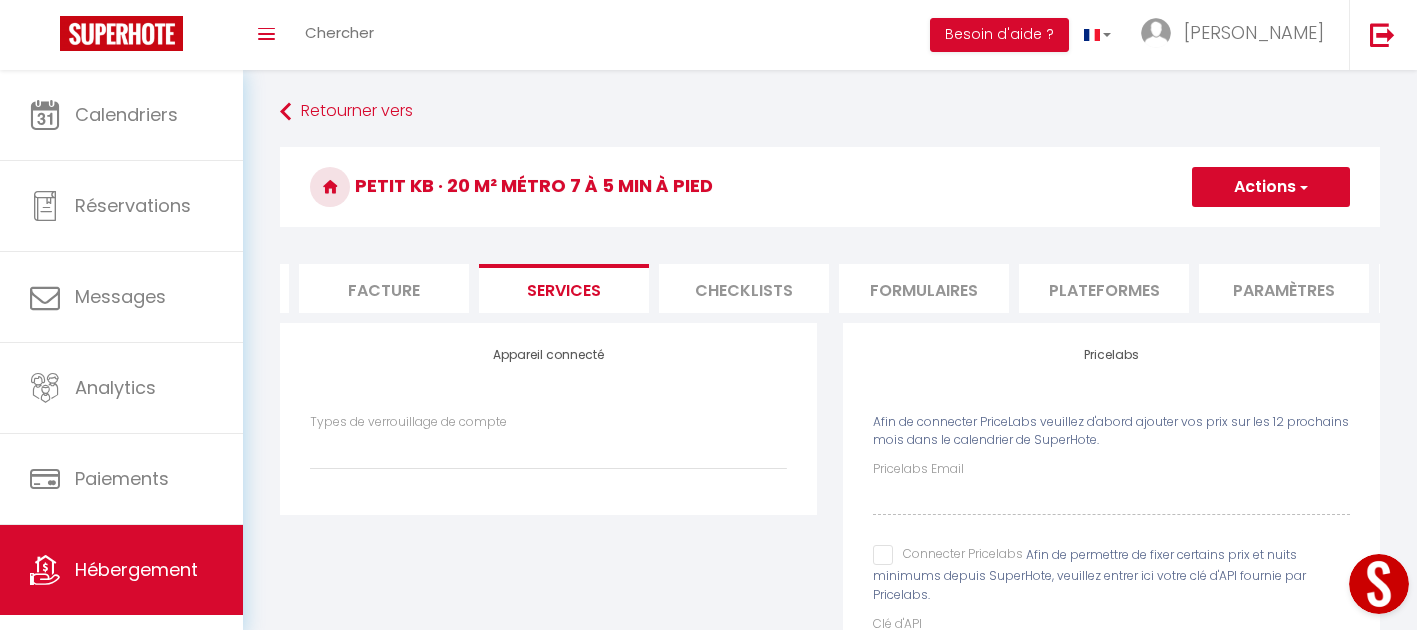 scroll, scrollTop: 0, scrollLeft: 0, axis: both 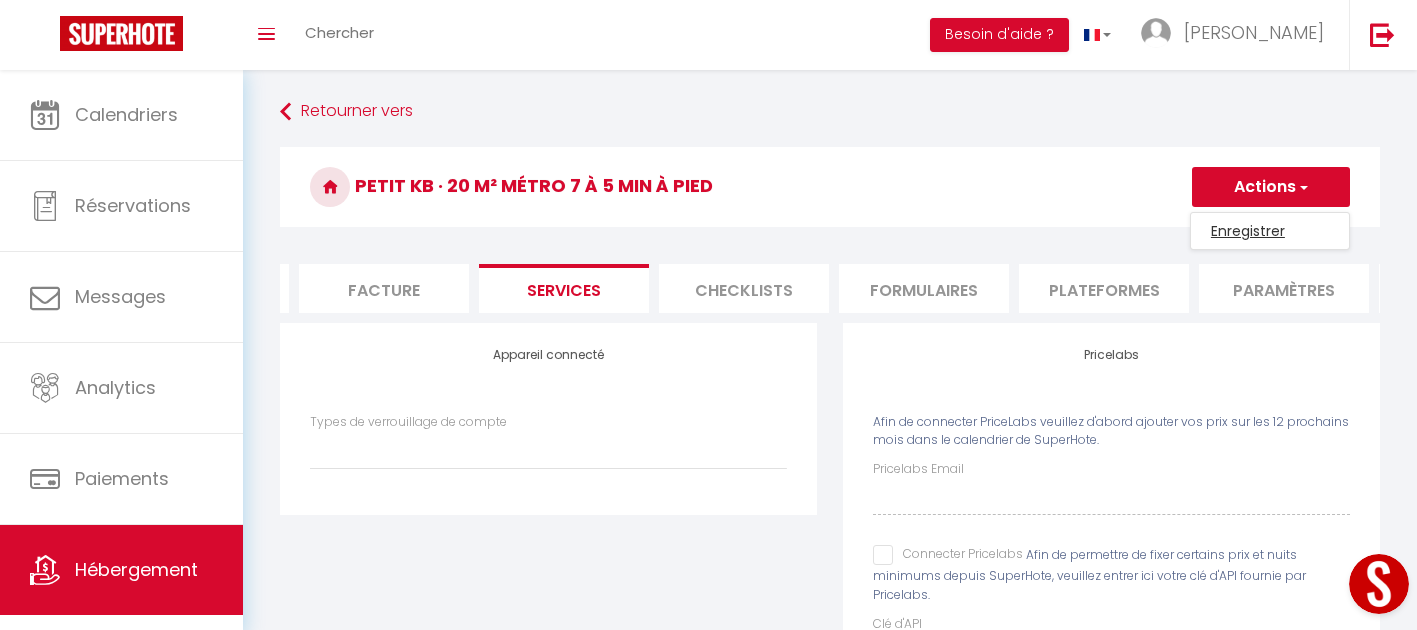 click on "Enregistrer" at bounding box center (1270, 231) 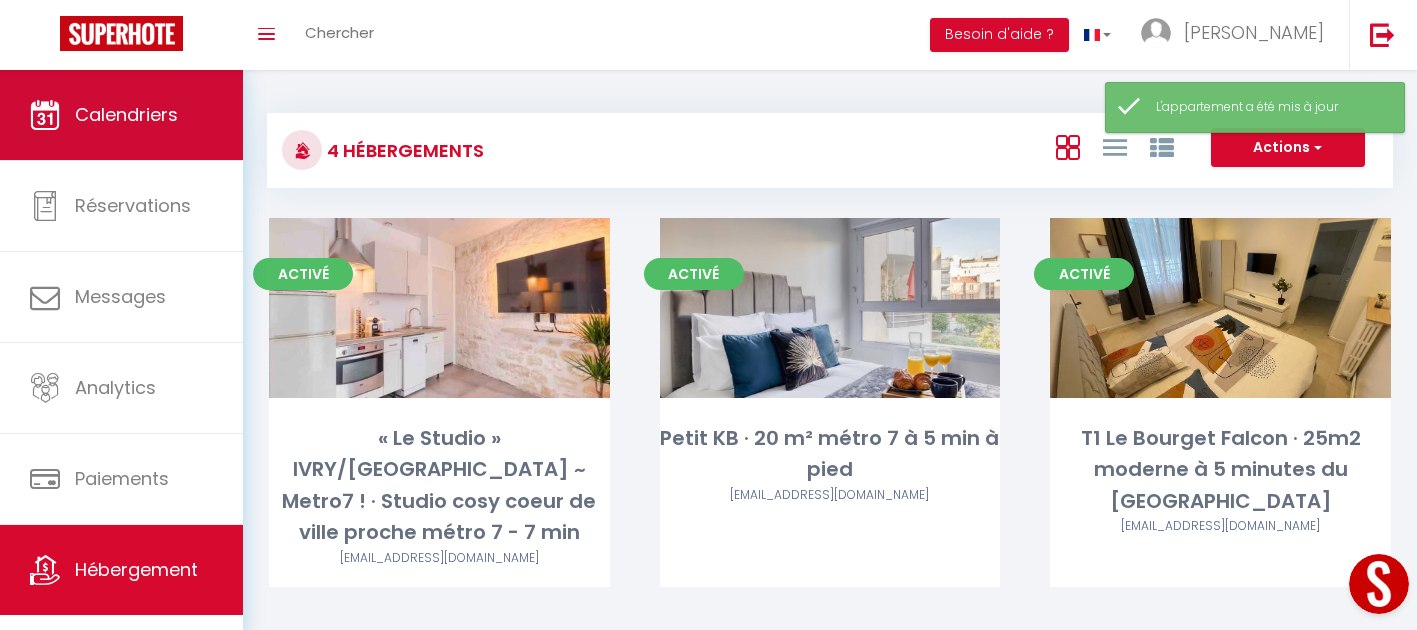 click on "Calendriers" at bounding box center [126, 114] 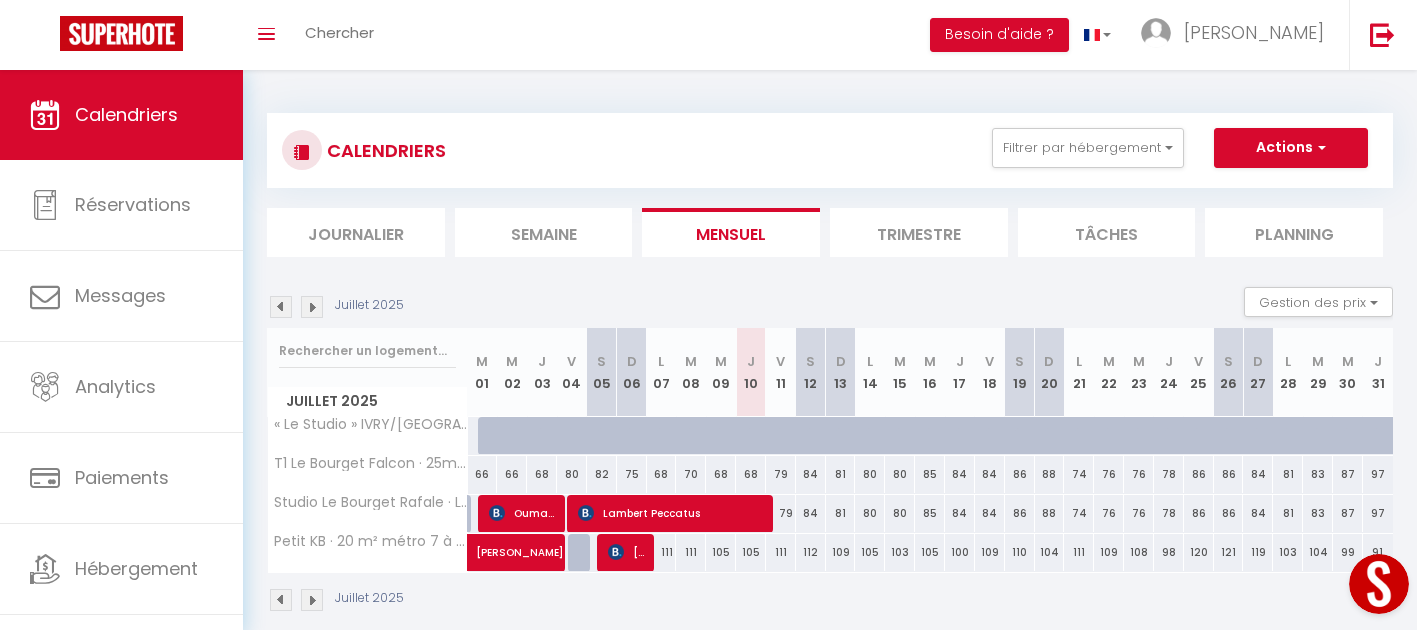 click on "111" at bounding box center [662, 552] 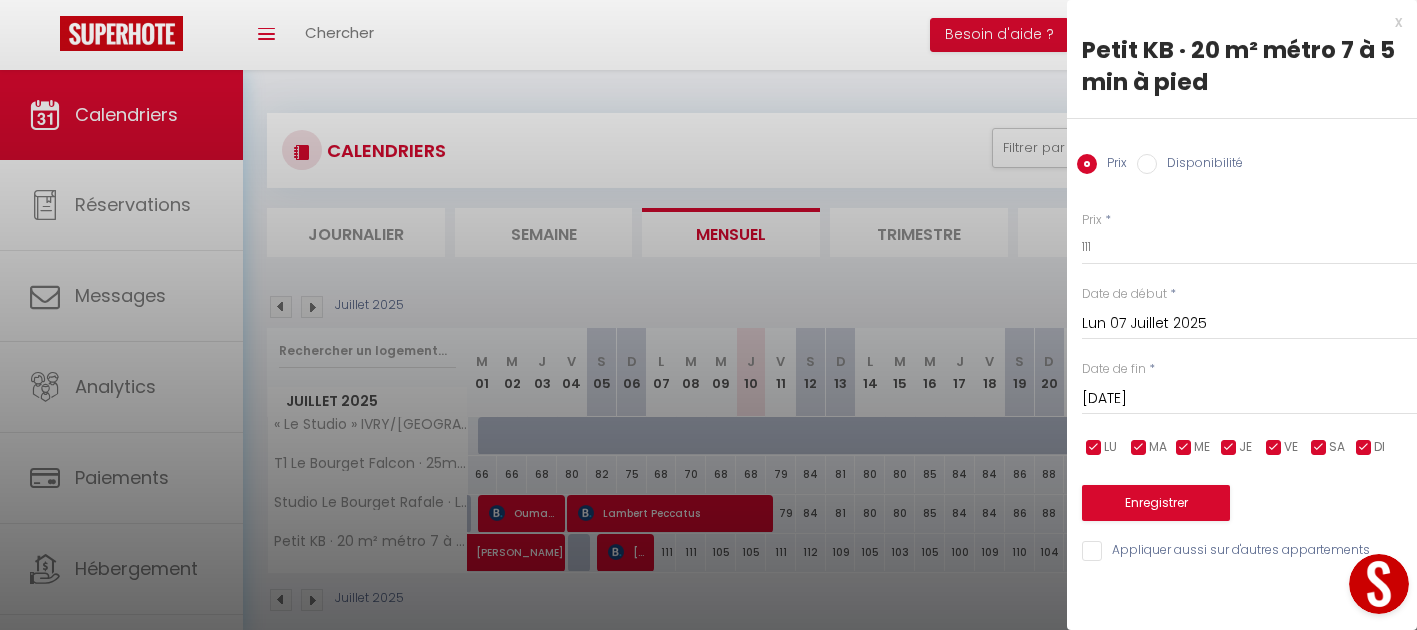 click at bounding box center [708, 315] 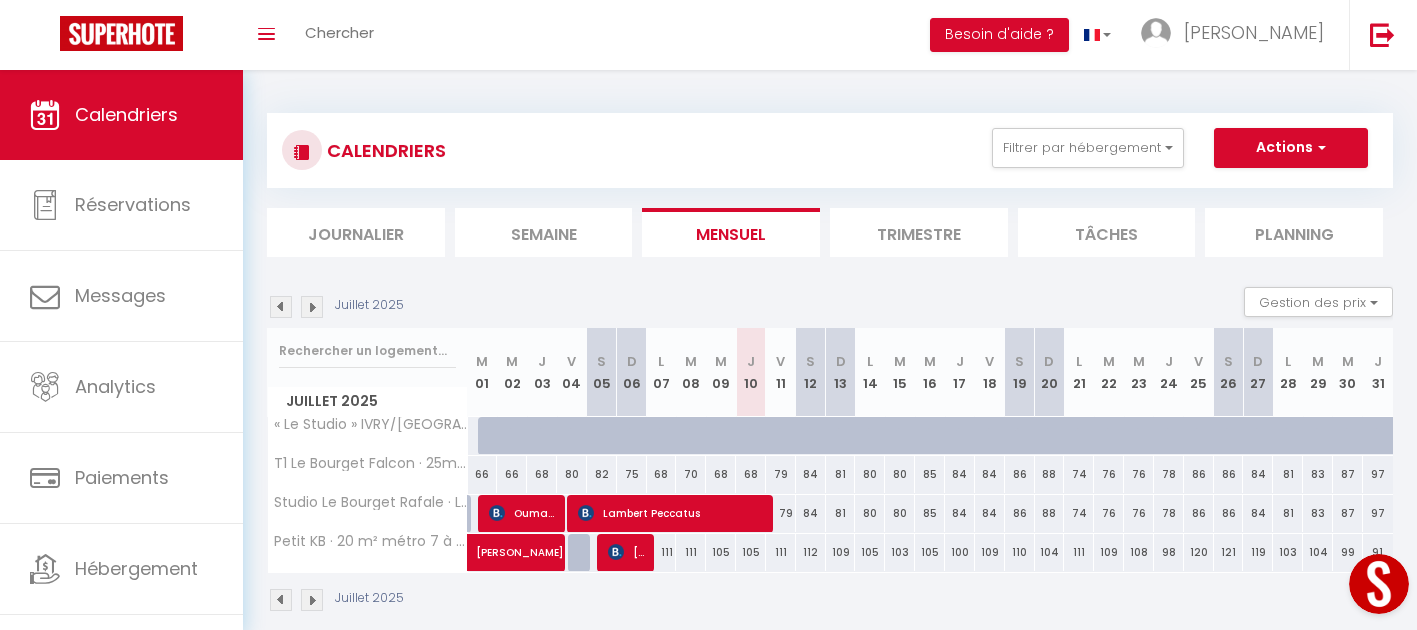 drag, startPoint x: 664, startPoint y: 549, endPoint x: 903, endPoint y: 541, distance: 239.13385 